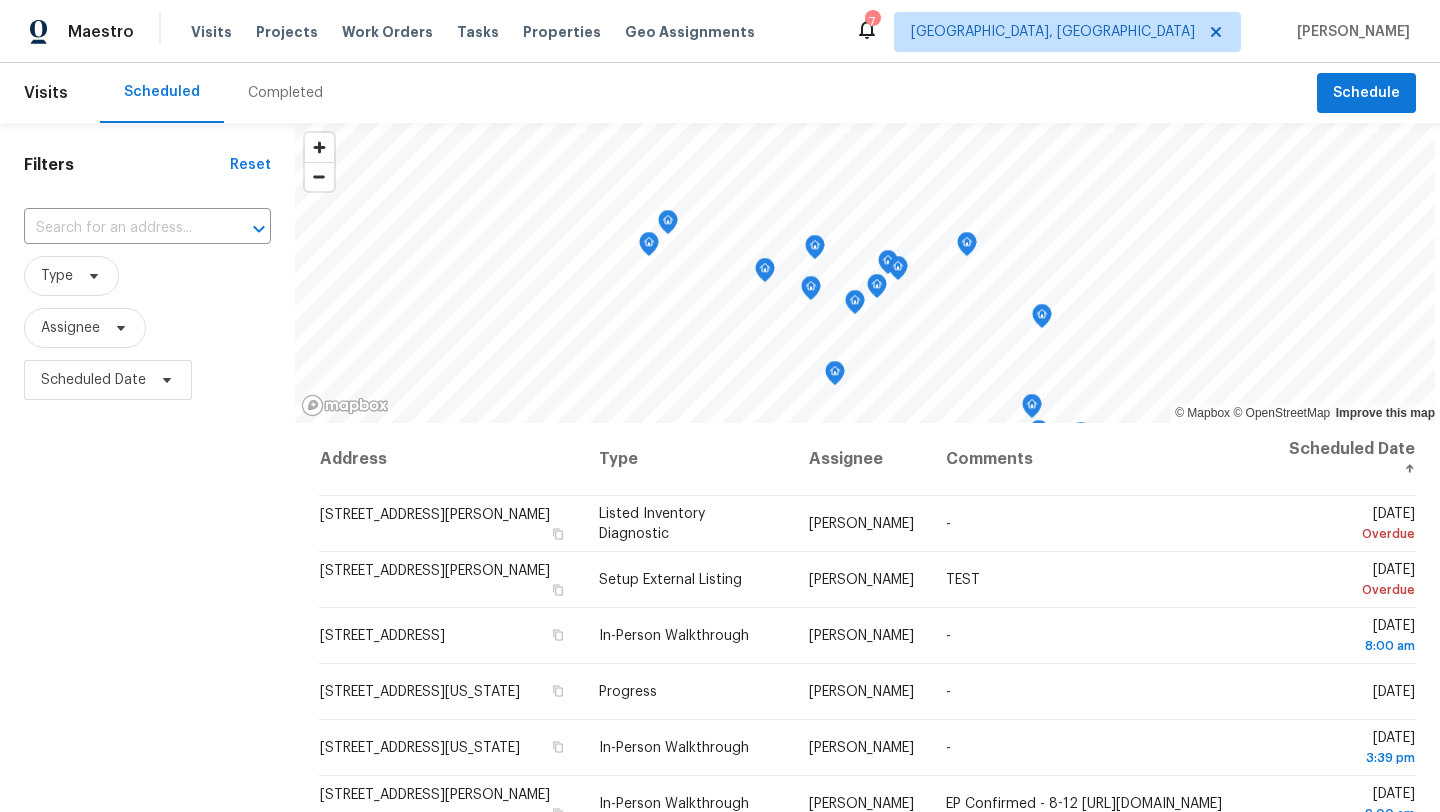 scroll, scrollTop: 0, scrollLeft: 0, axis: both 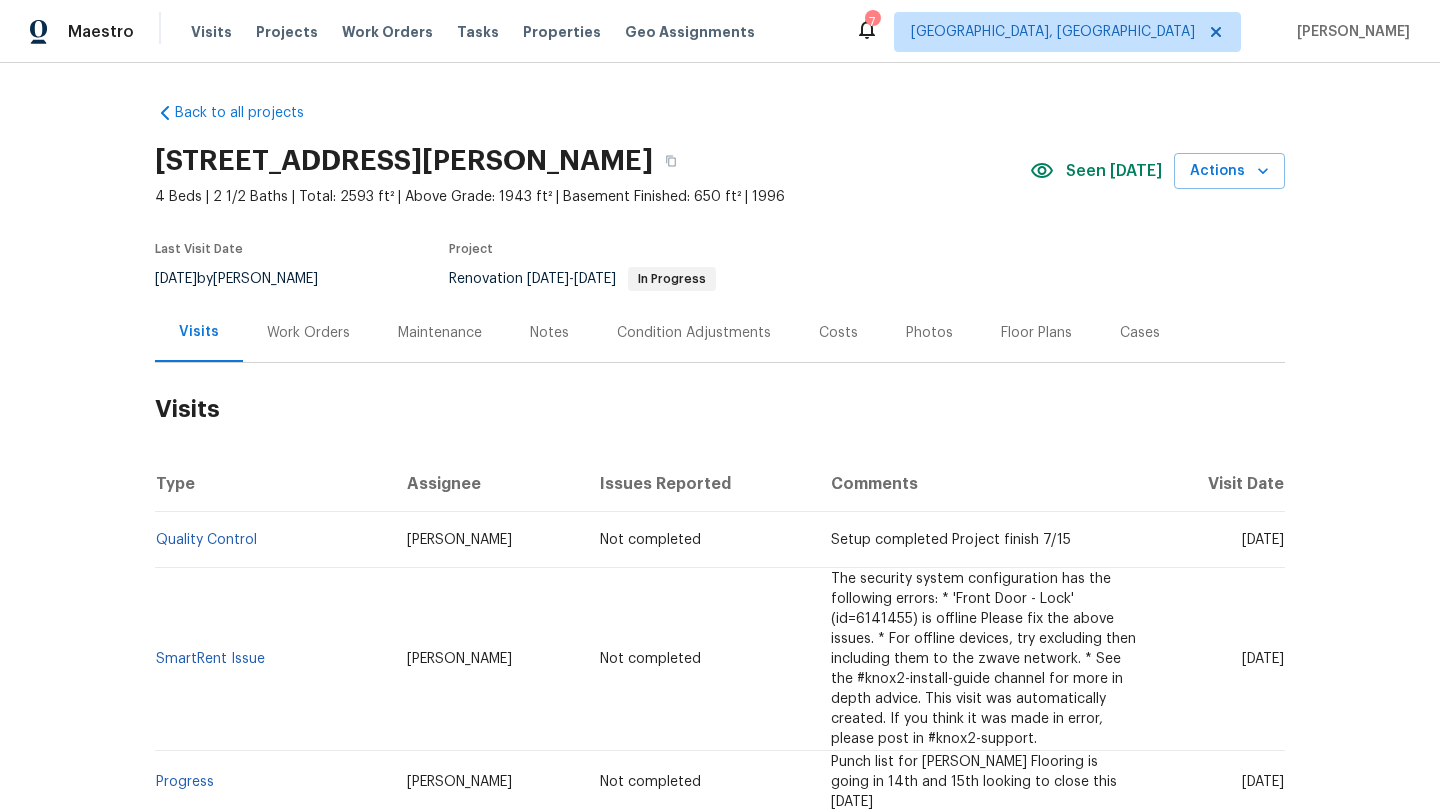 click on "Work Orders" at bounding box center (308, 333) 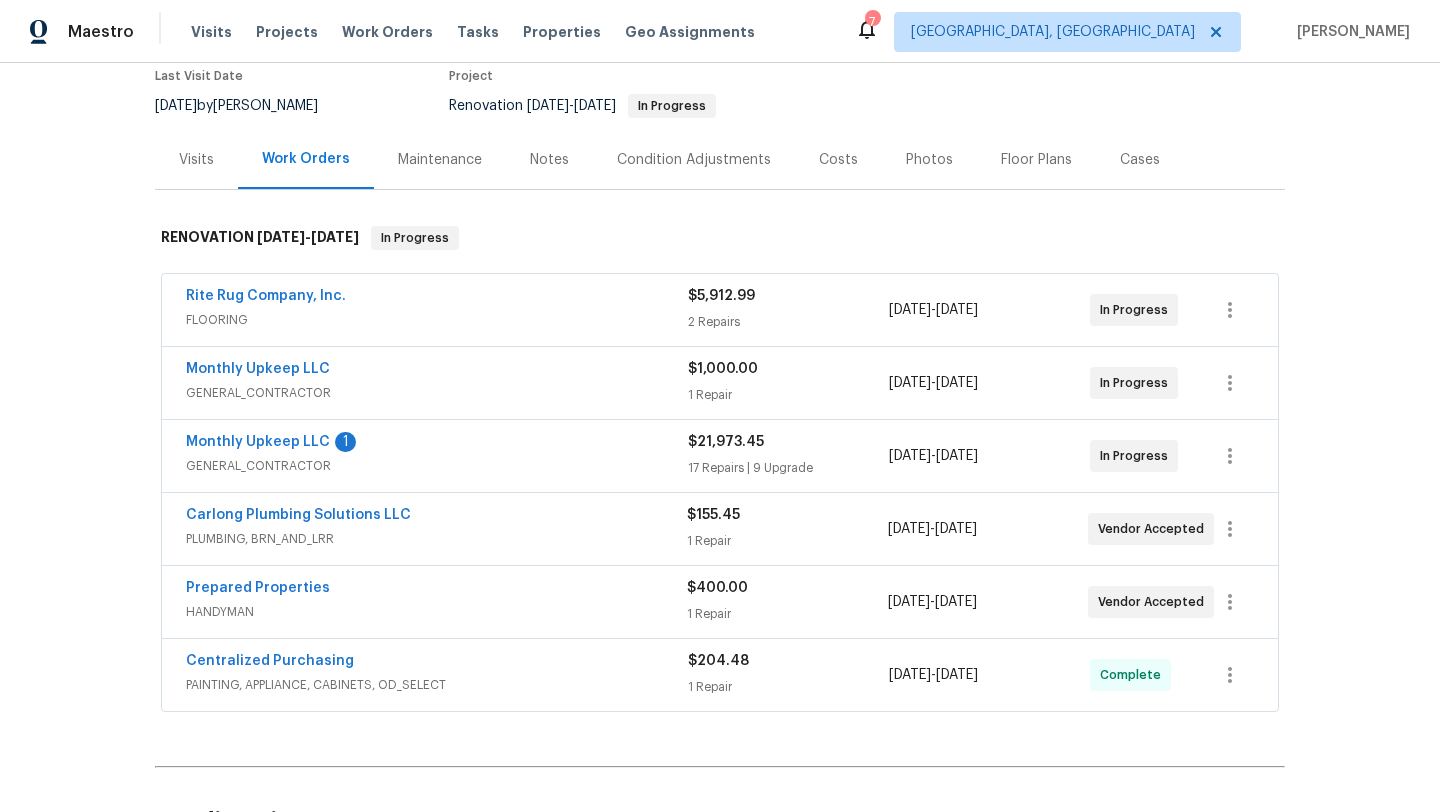 scroll, scrollTop: 177, scrollLeft: 0, axis: vertical 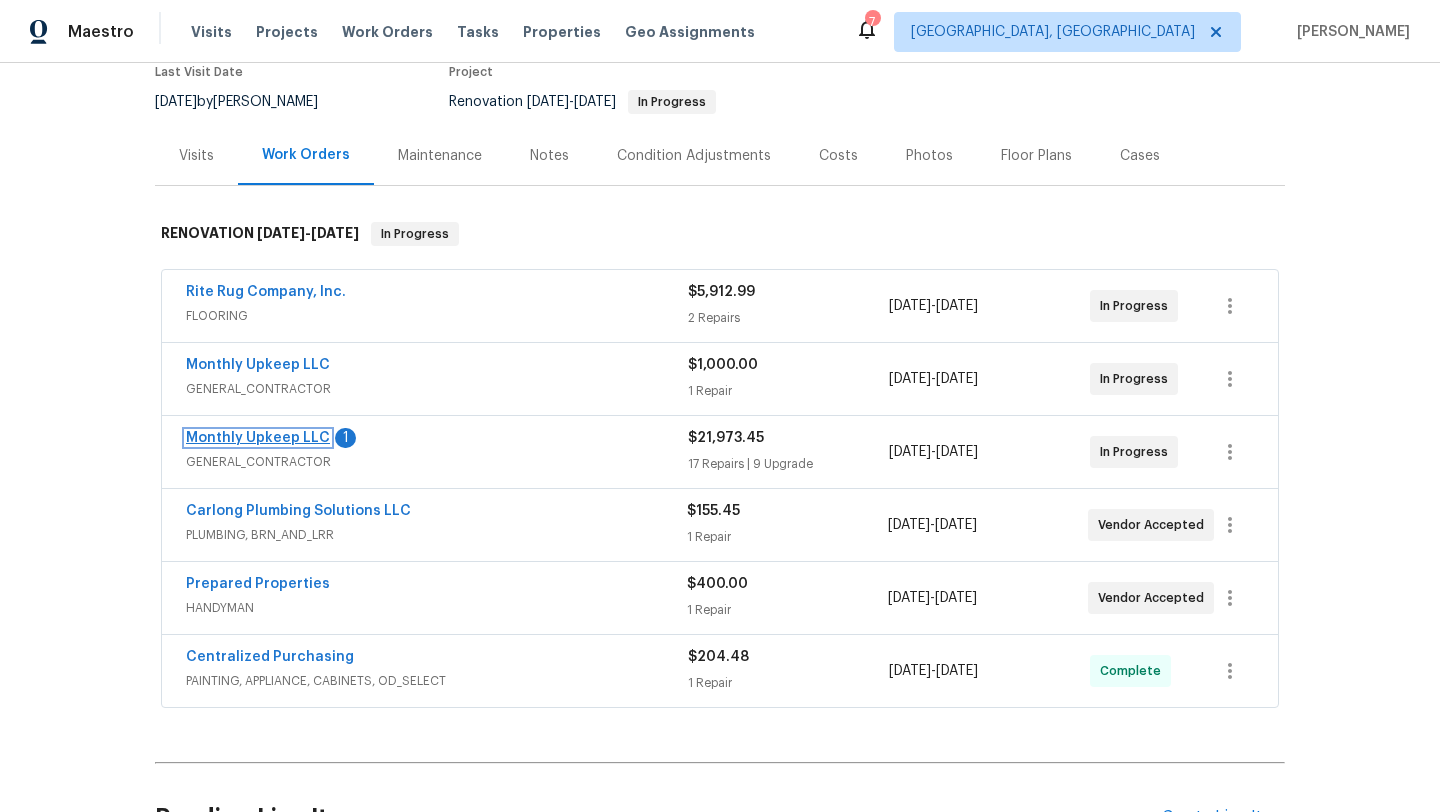 click on "Monthly Upkeep LLC" at bounding box center [258, 438] 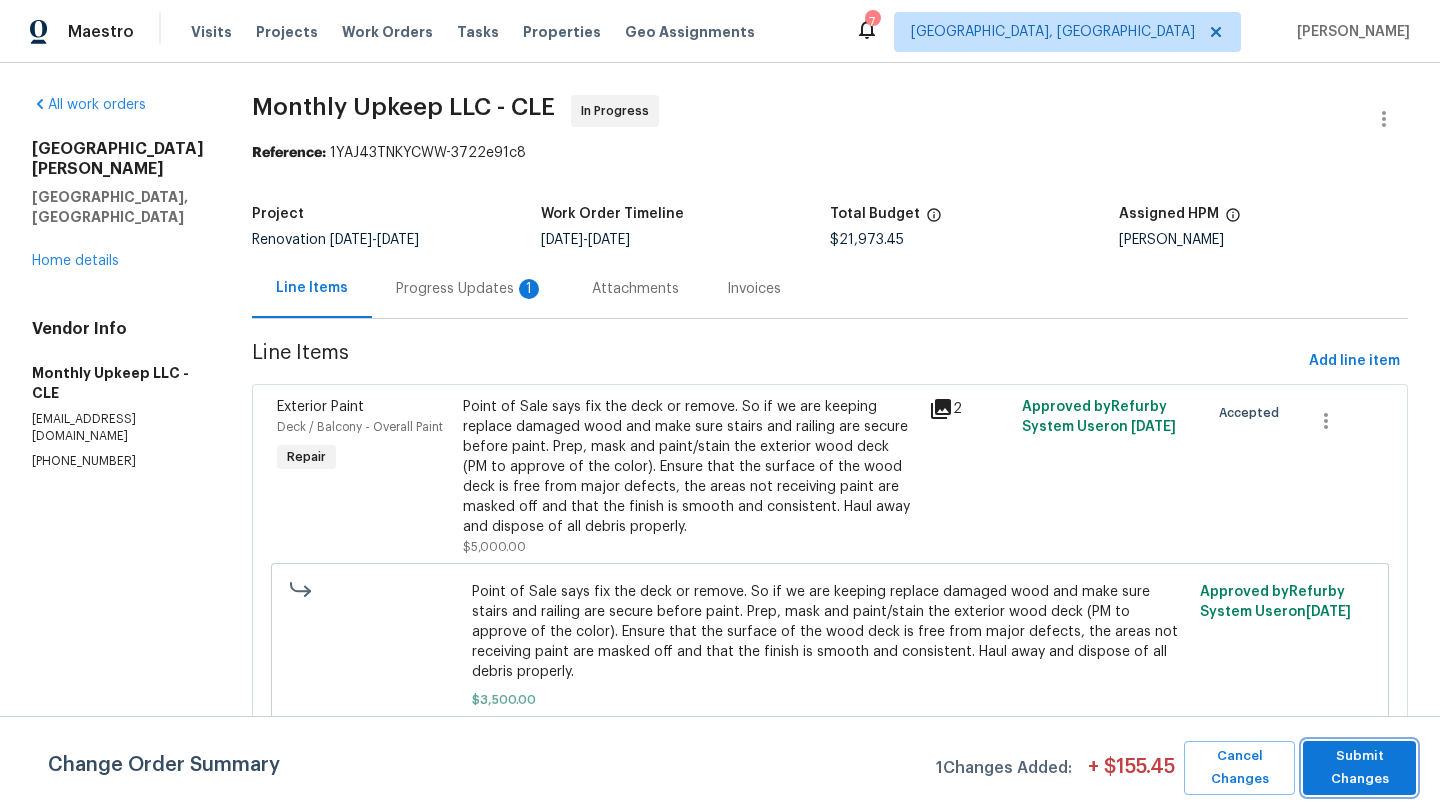 click on "Submit Changes" at bounding box center [1359, 768] 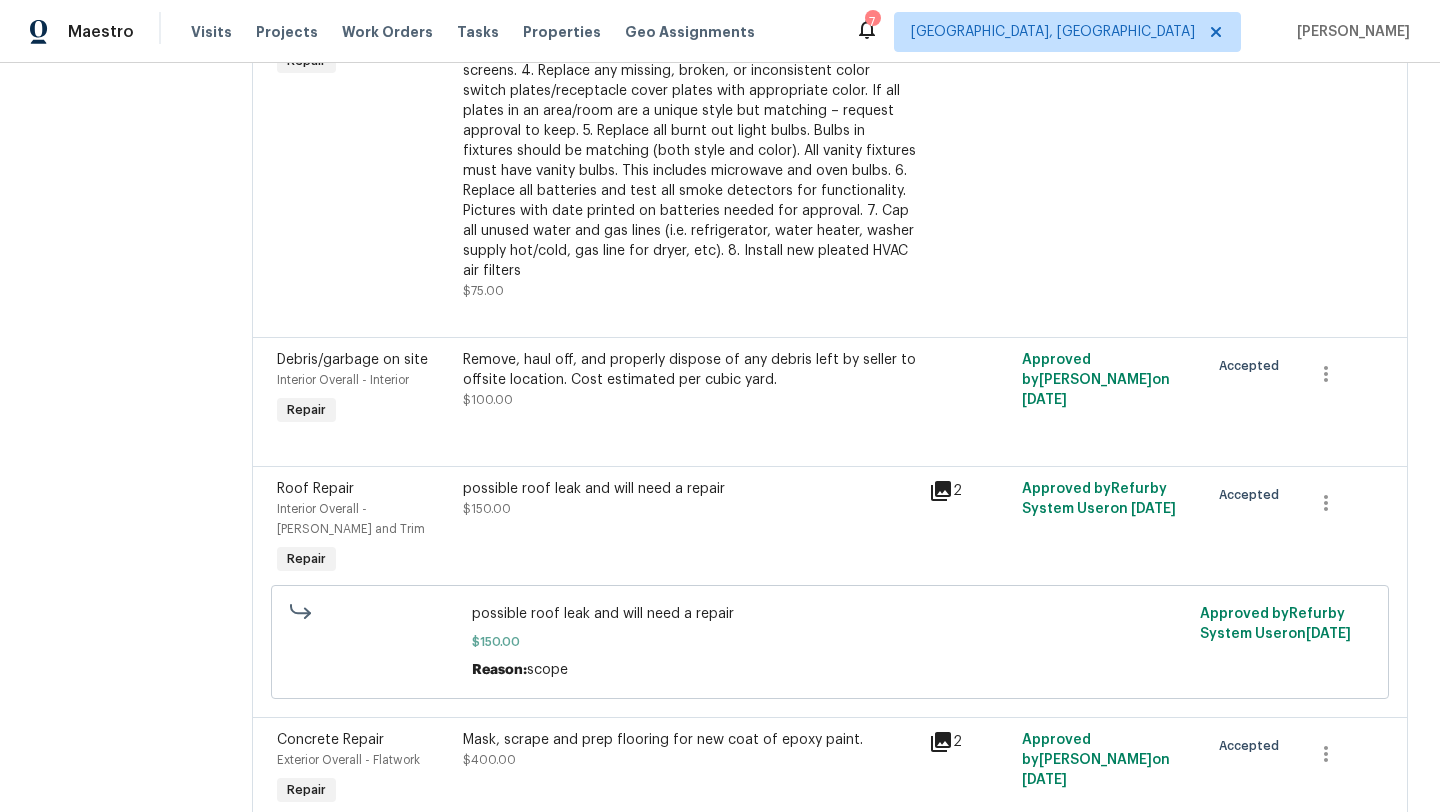 scroll, scrollTop: 5131, scrollLeft: 0, axis: vertical 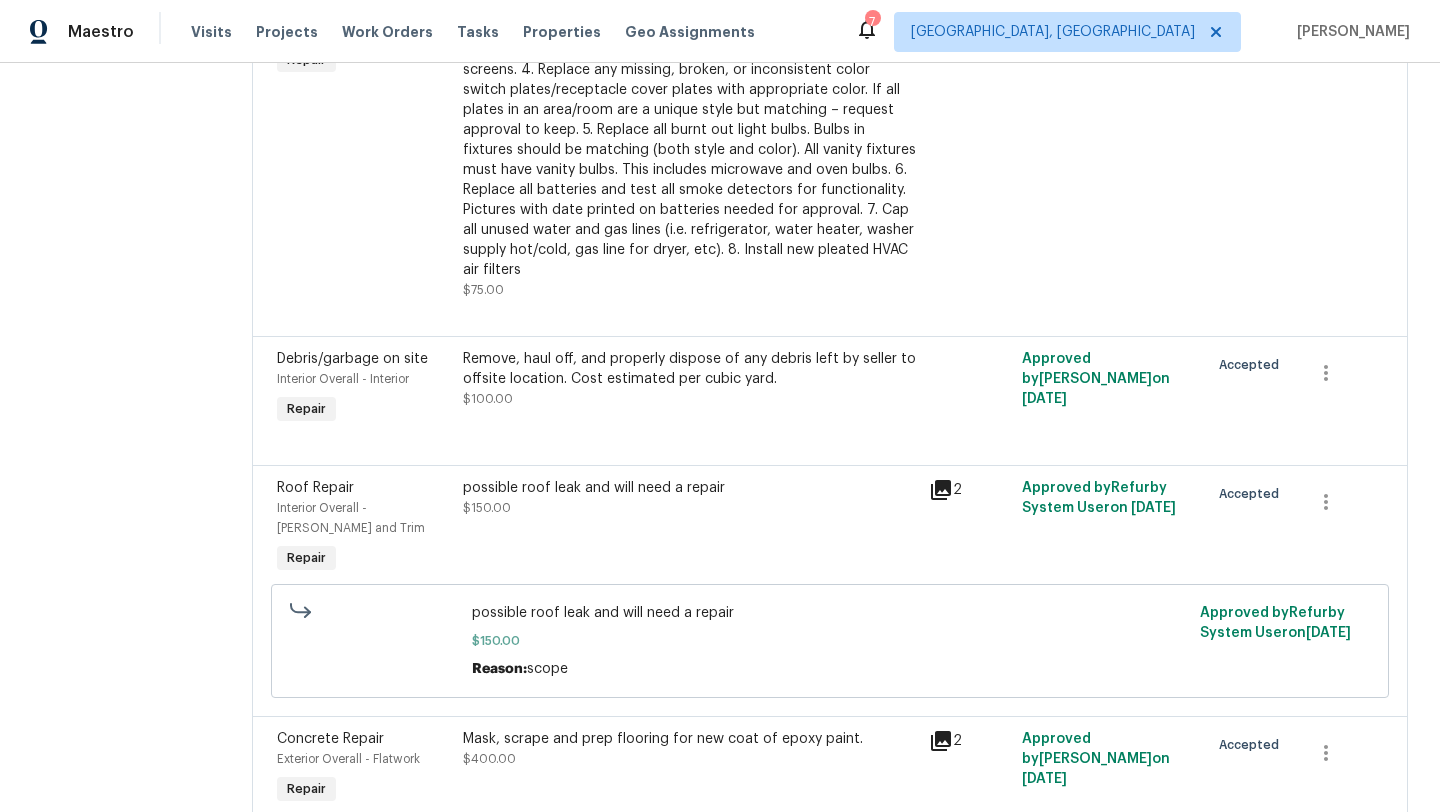 click 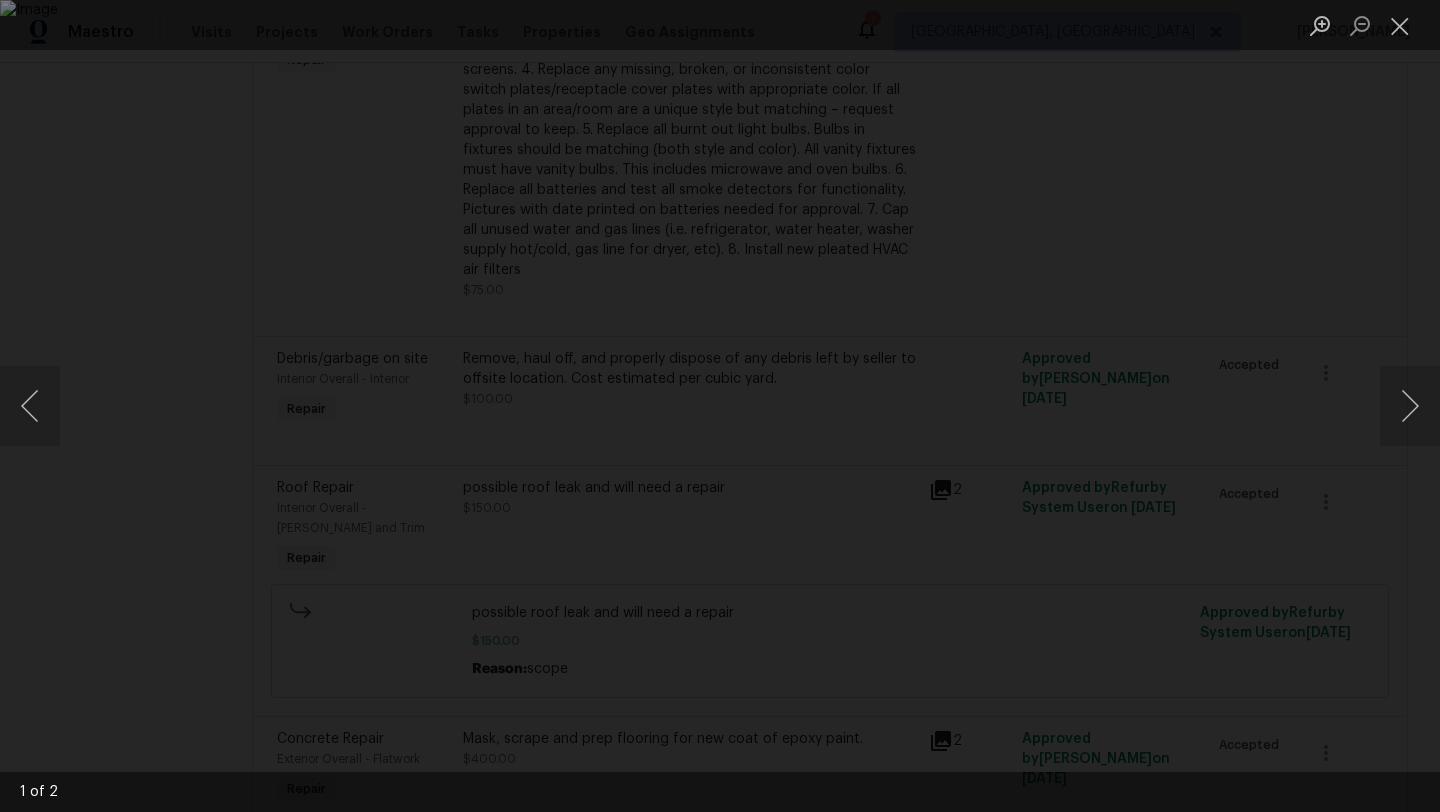 click at bounding box center (720, 406) 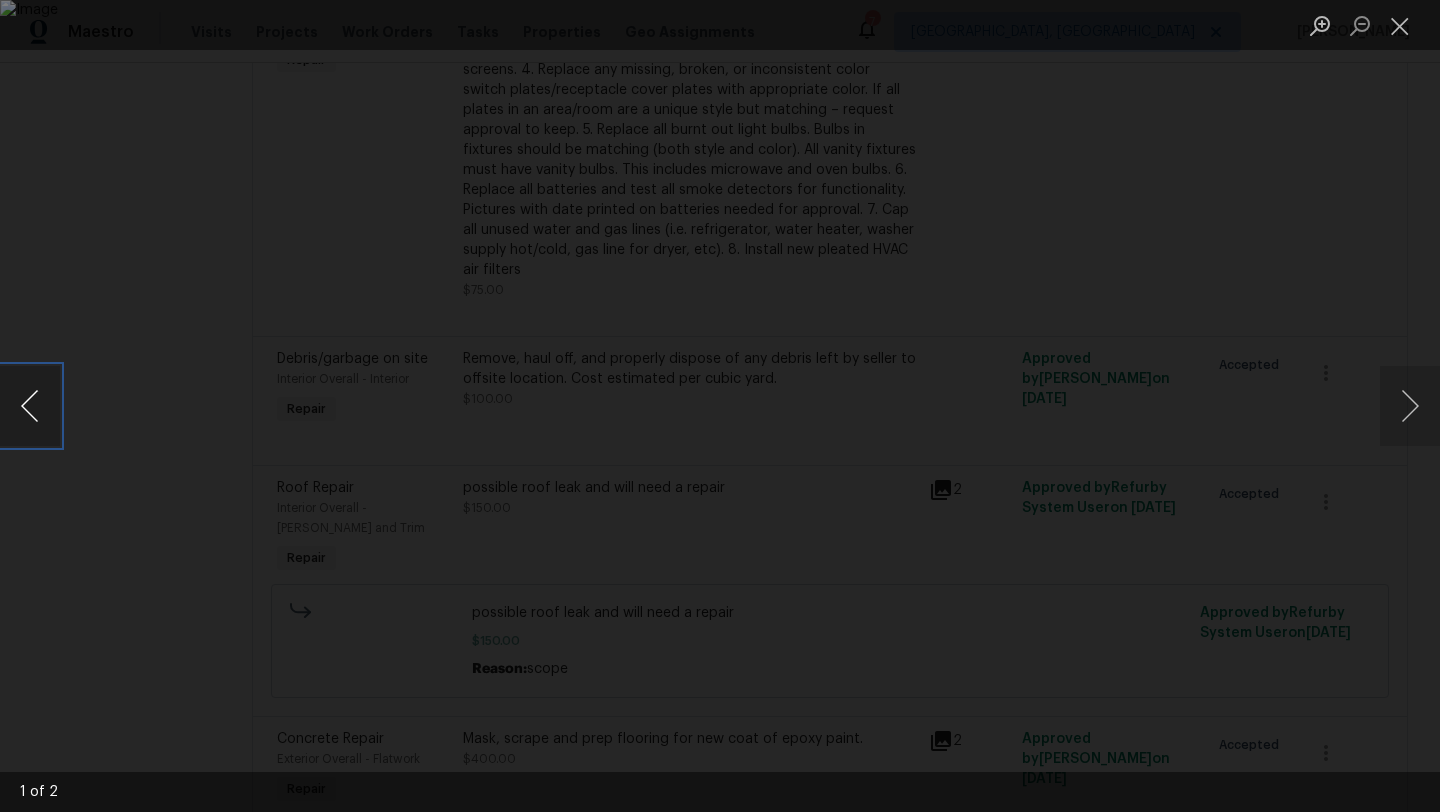 click at bounding box center [30, 406] 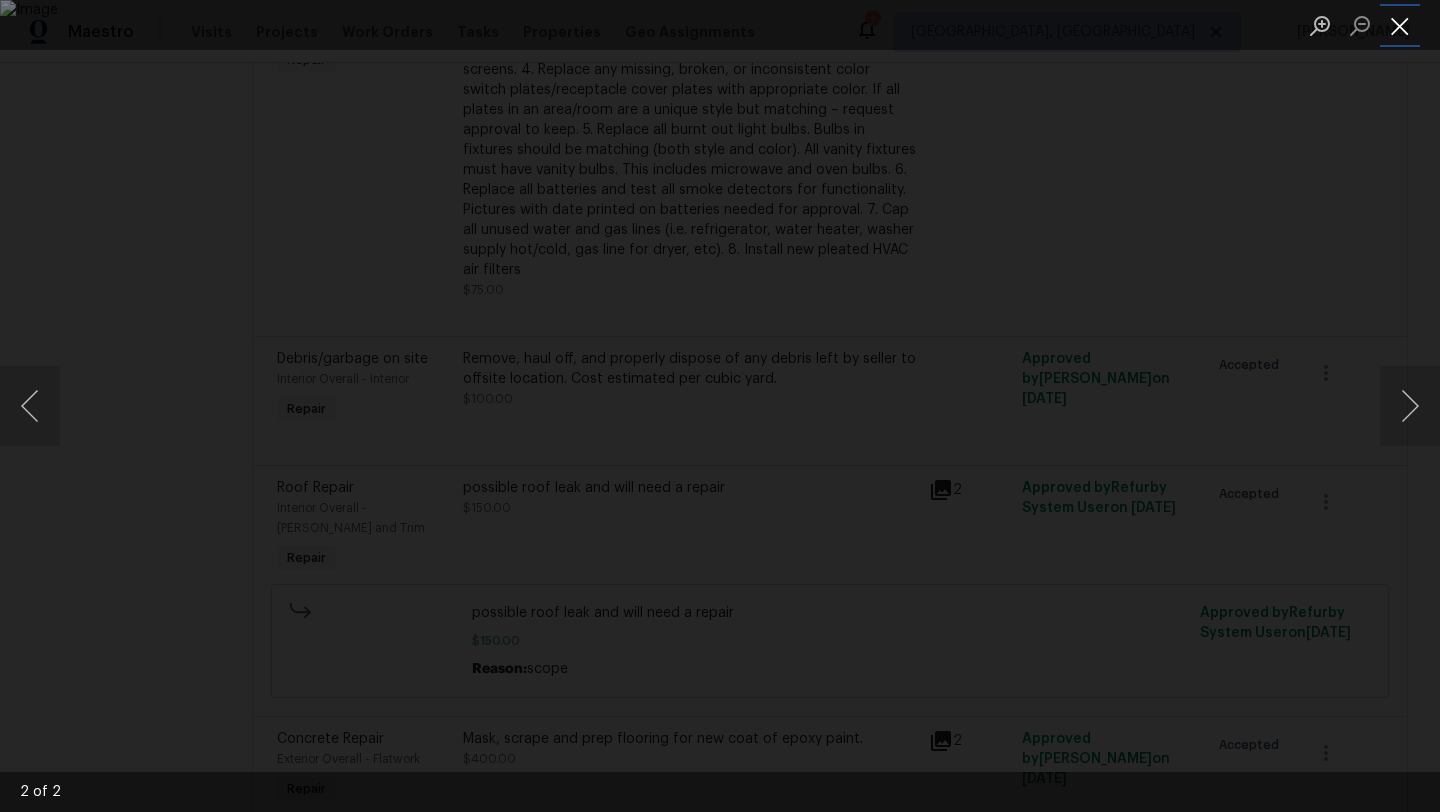 click at bounding box center (1400, 25) 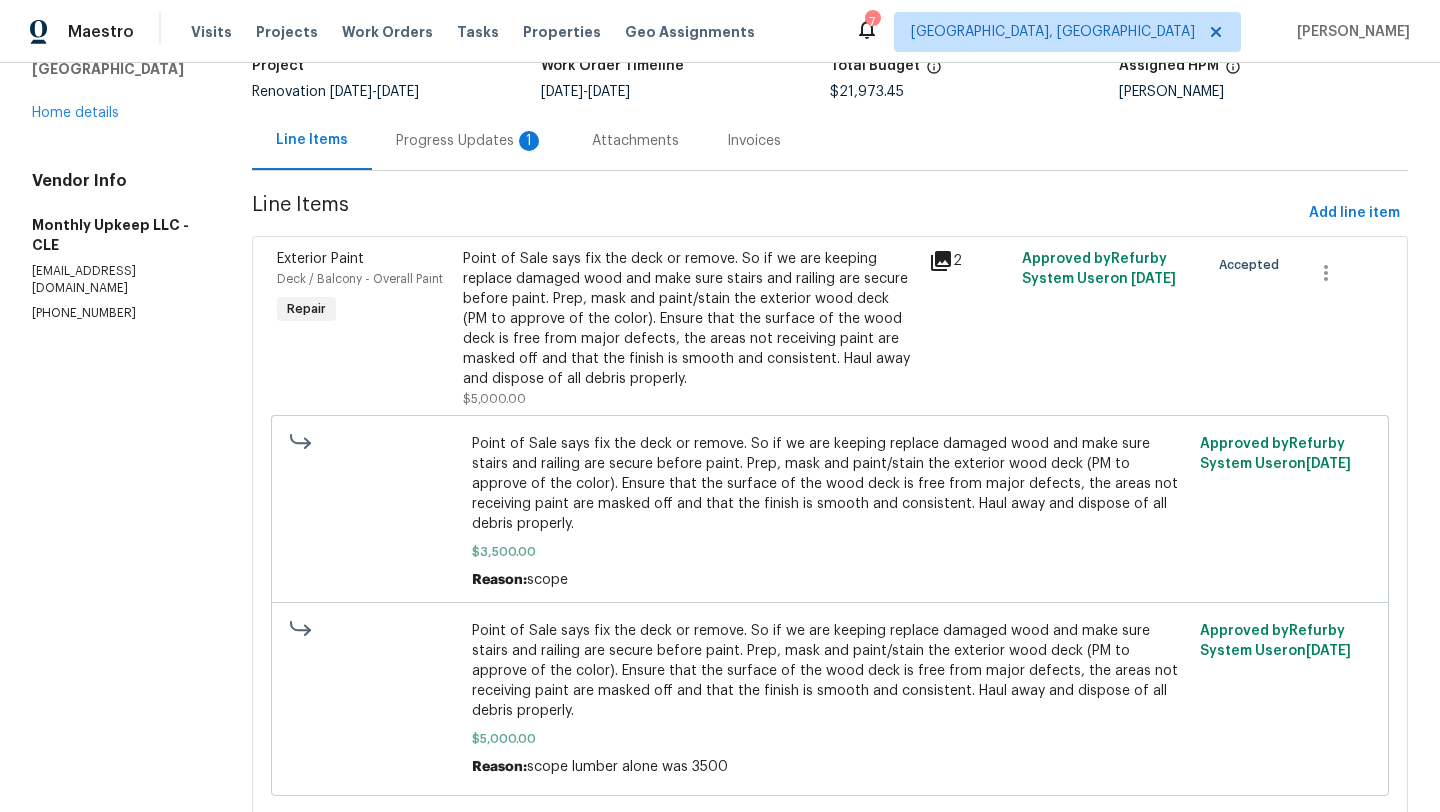 scroll, scrollTop: 0, scrollLeft: 0, axis: both 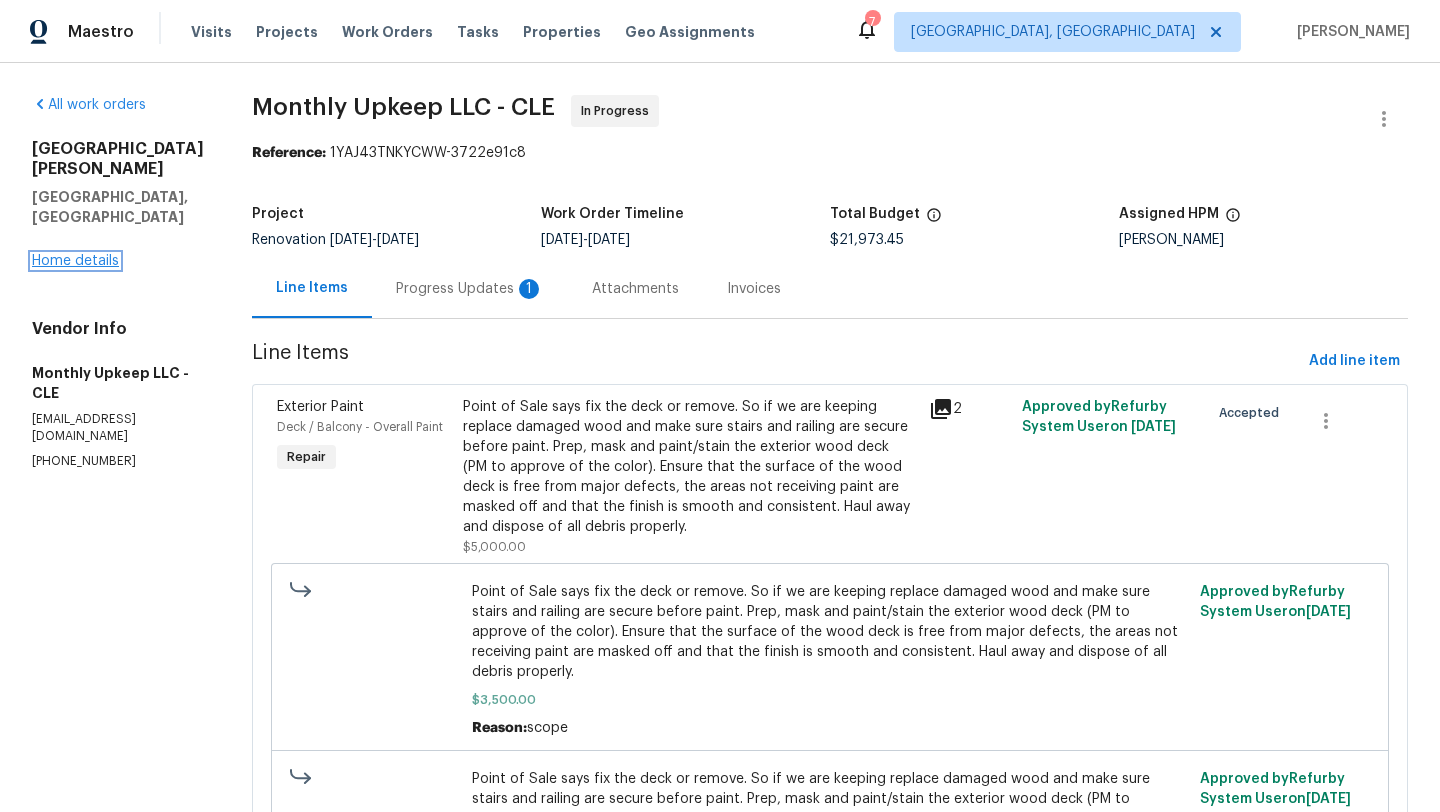click on "Home details" at bounding box center (75, 261) 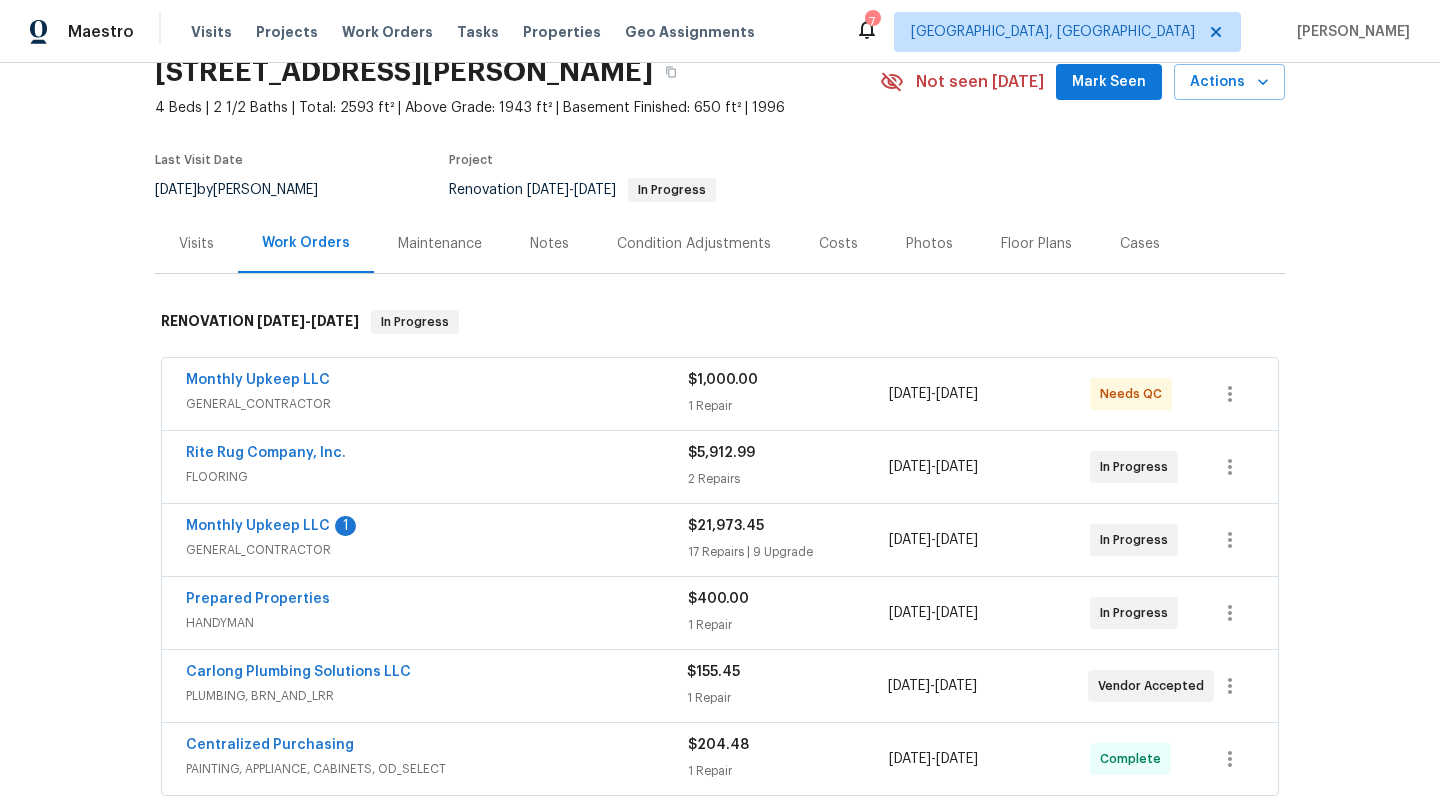 scroll, scrollTop: 93, scrollLeft: 0, axis: vertical 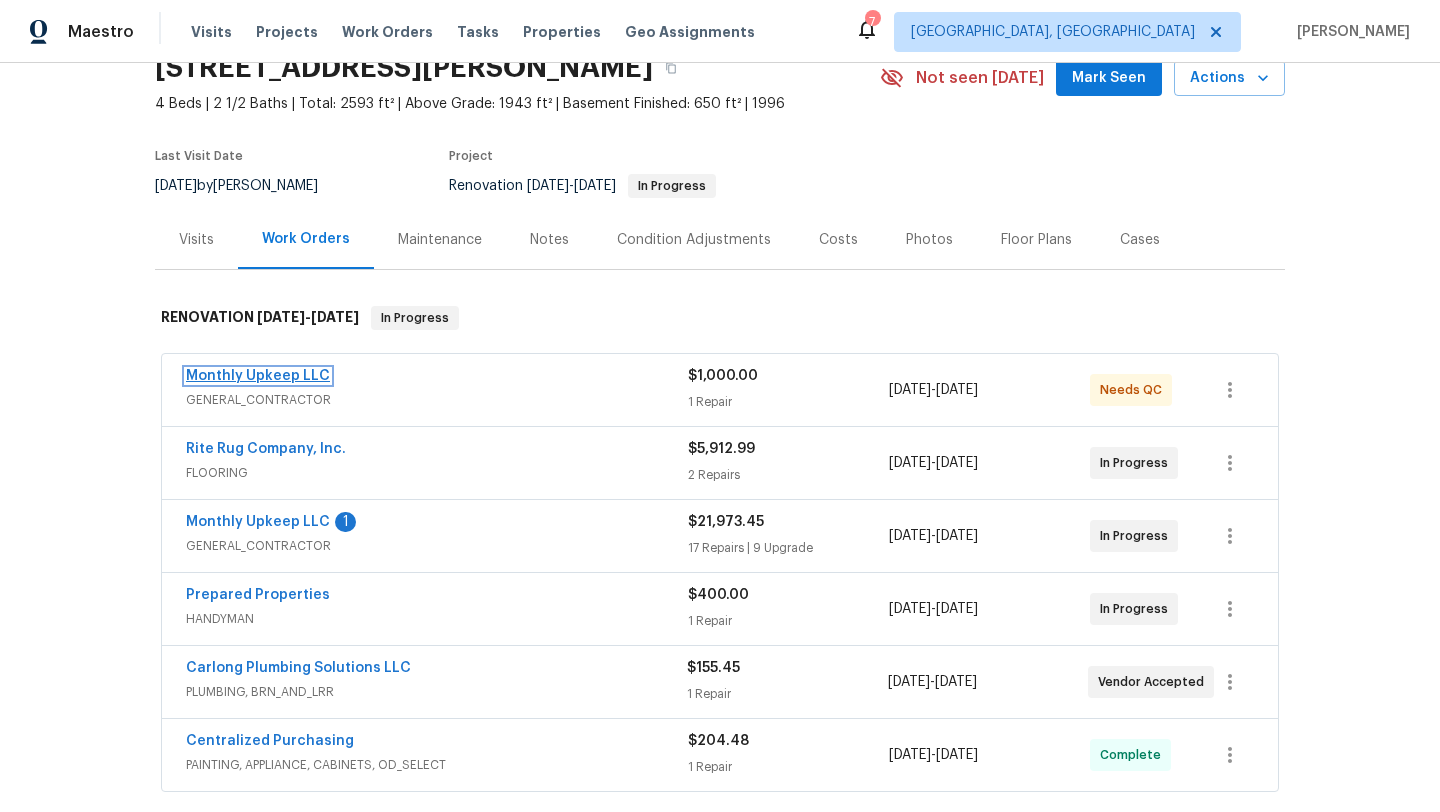 click on "Monthly Upkeep LLC" at bounding box center (258, 376) 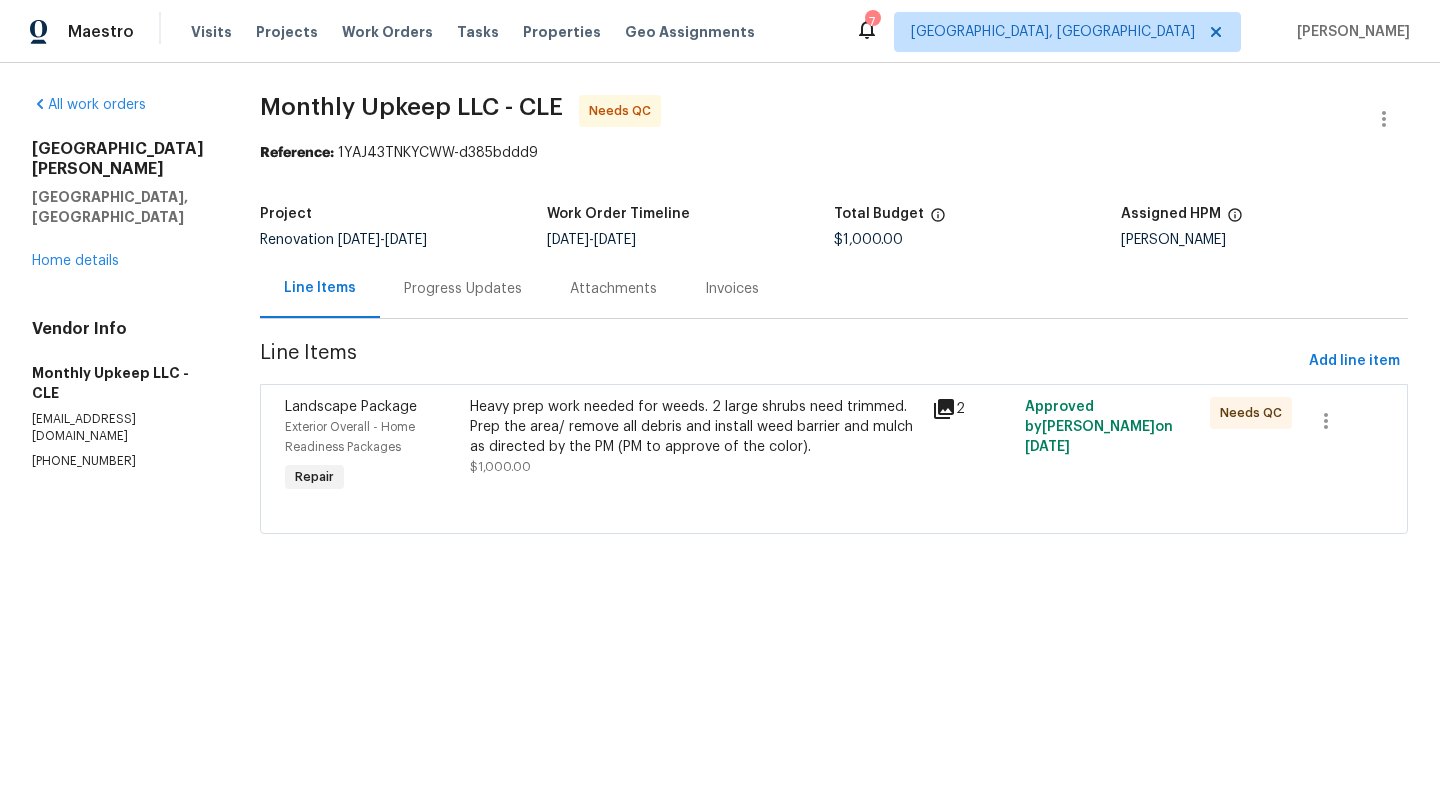 click 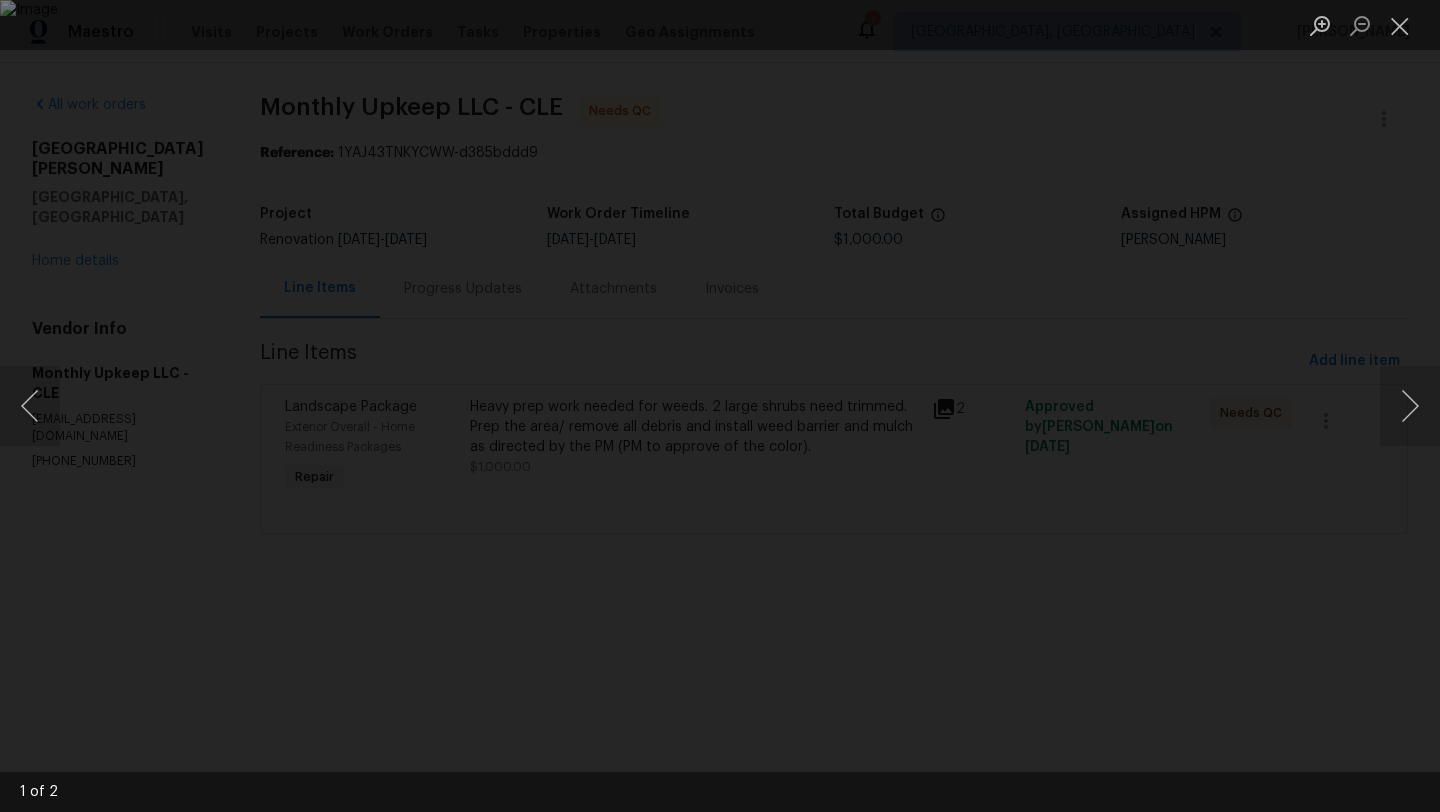 click at bounding box center [720, 406] 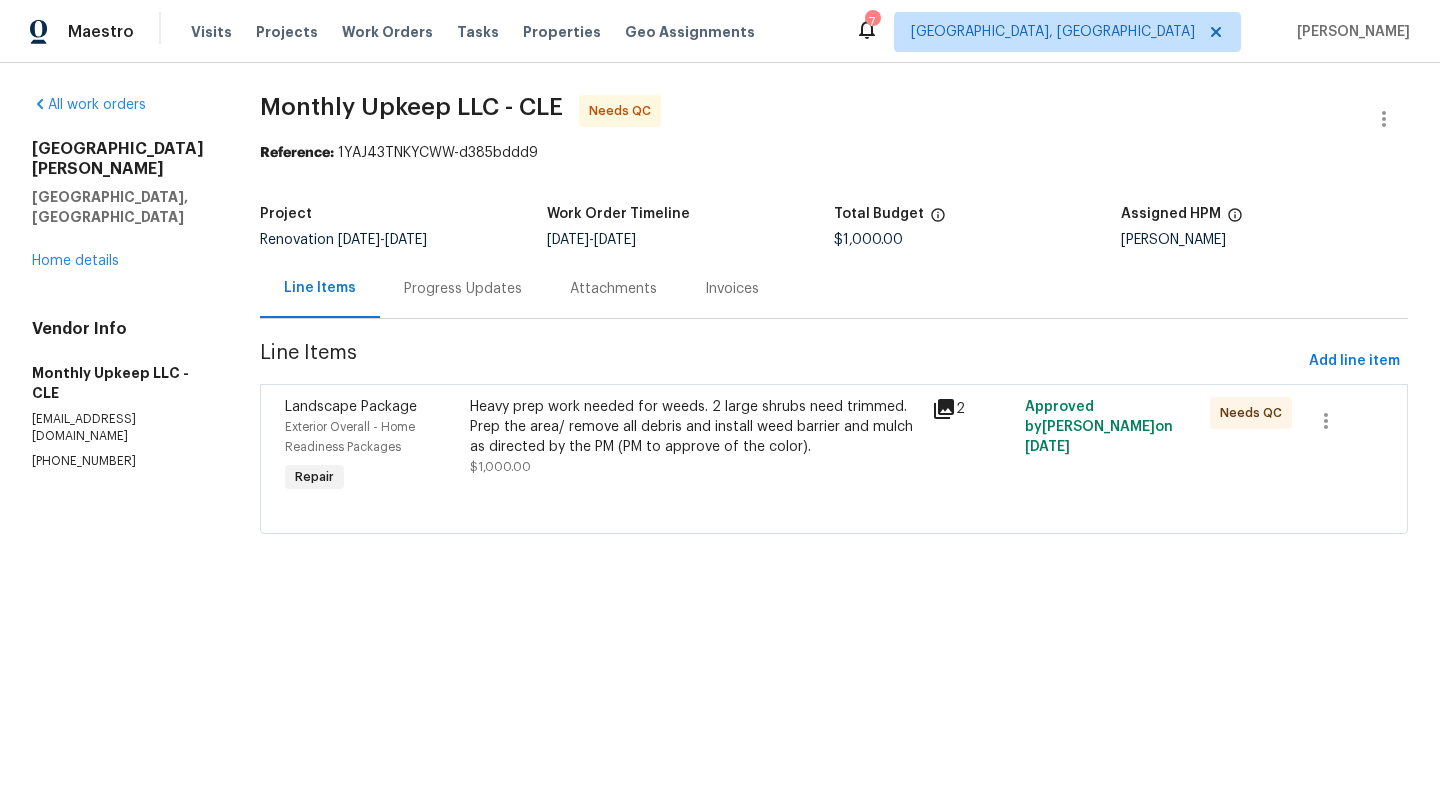 click 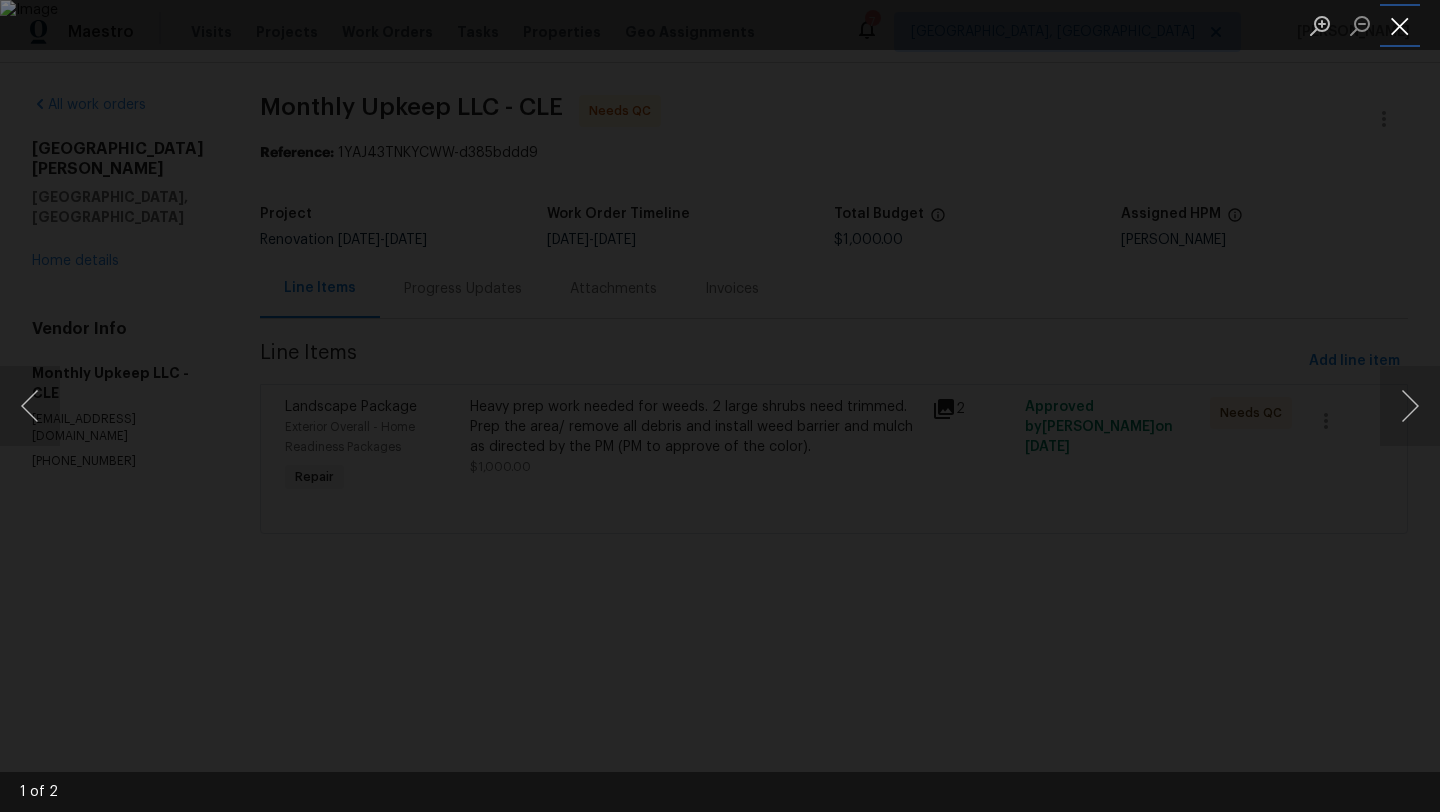 click at bounding box center [1400, 25] 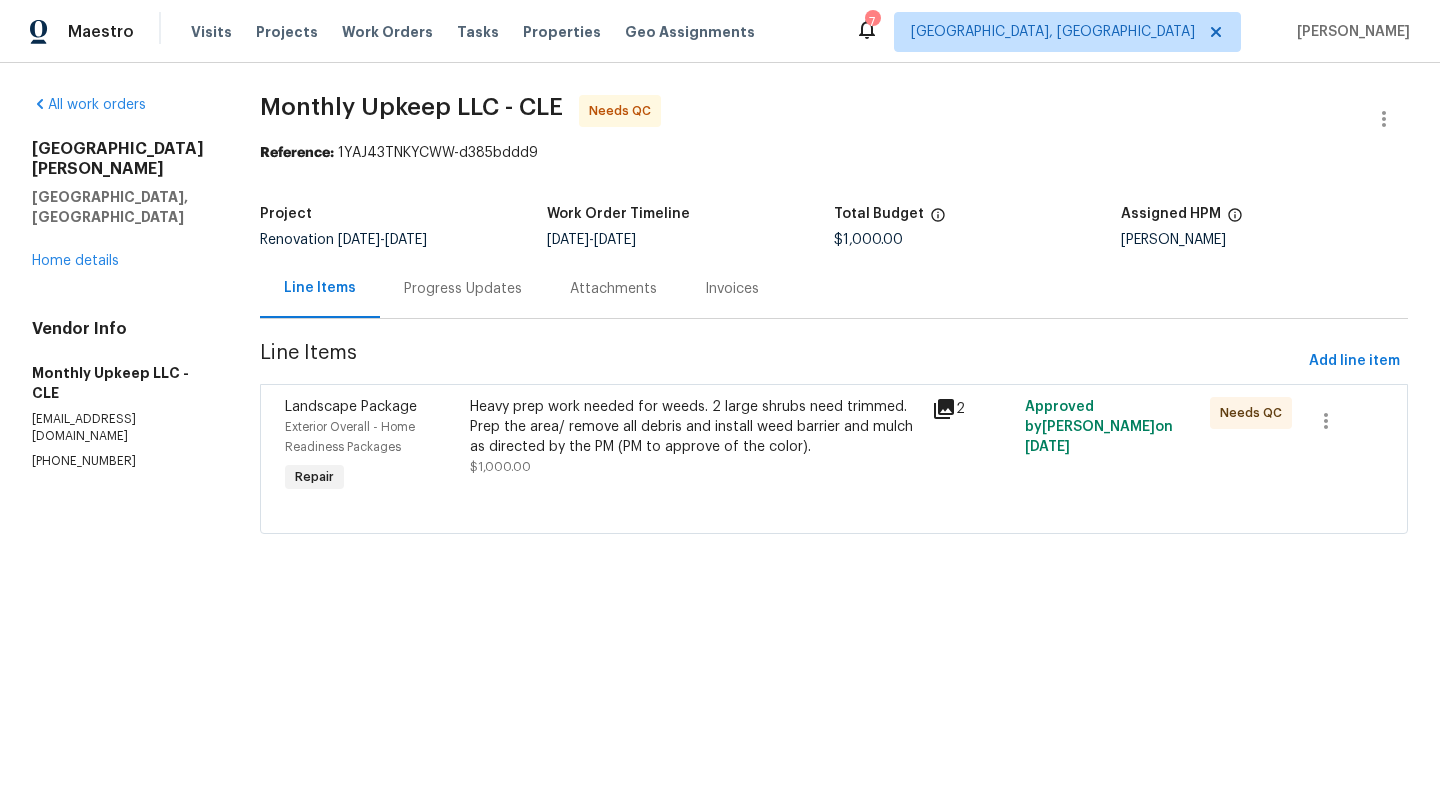 click on "Heavy prep work needed for weeds. 2 large shrubs need trimmed. Prep the area/ remove all debris and install weed barrier and mulch as directed by the PM (PM to approve of the color)." at bounding box center (695, 427) 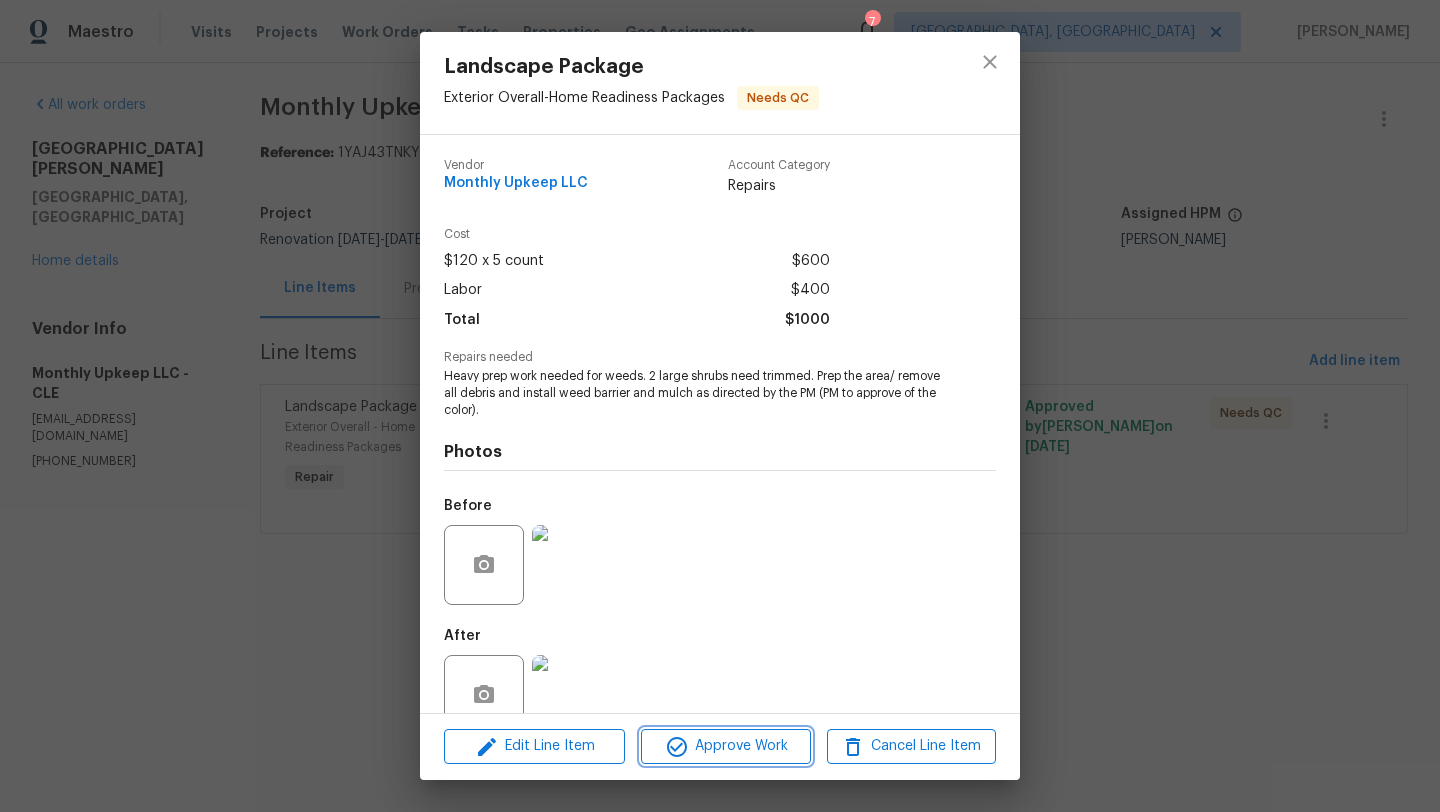 click on "Approve Work" at bounding box center (725, 746) 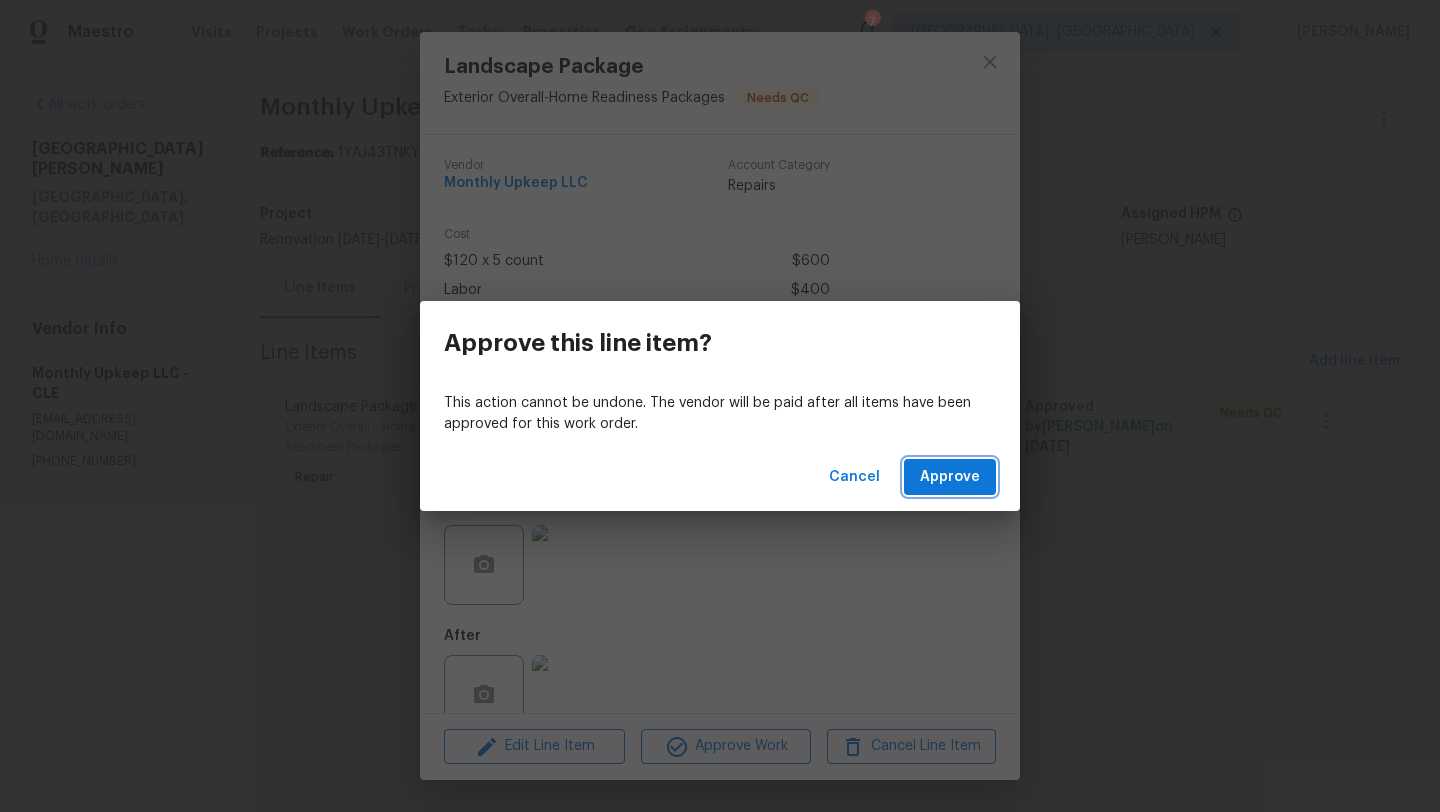 click on "Approve" at bounding box center [950, 477] 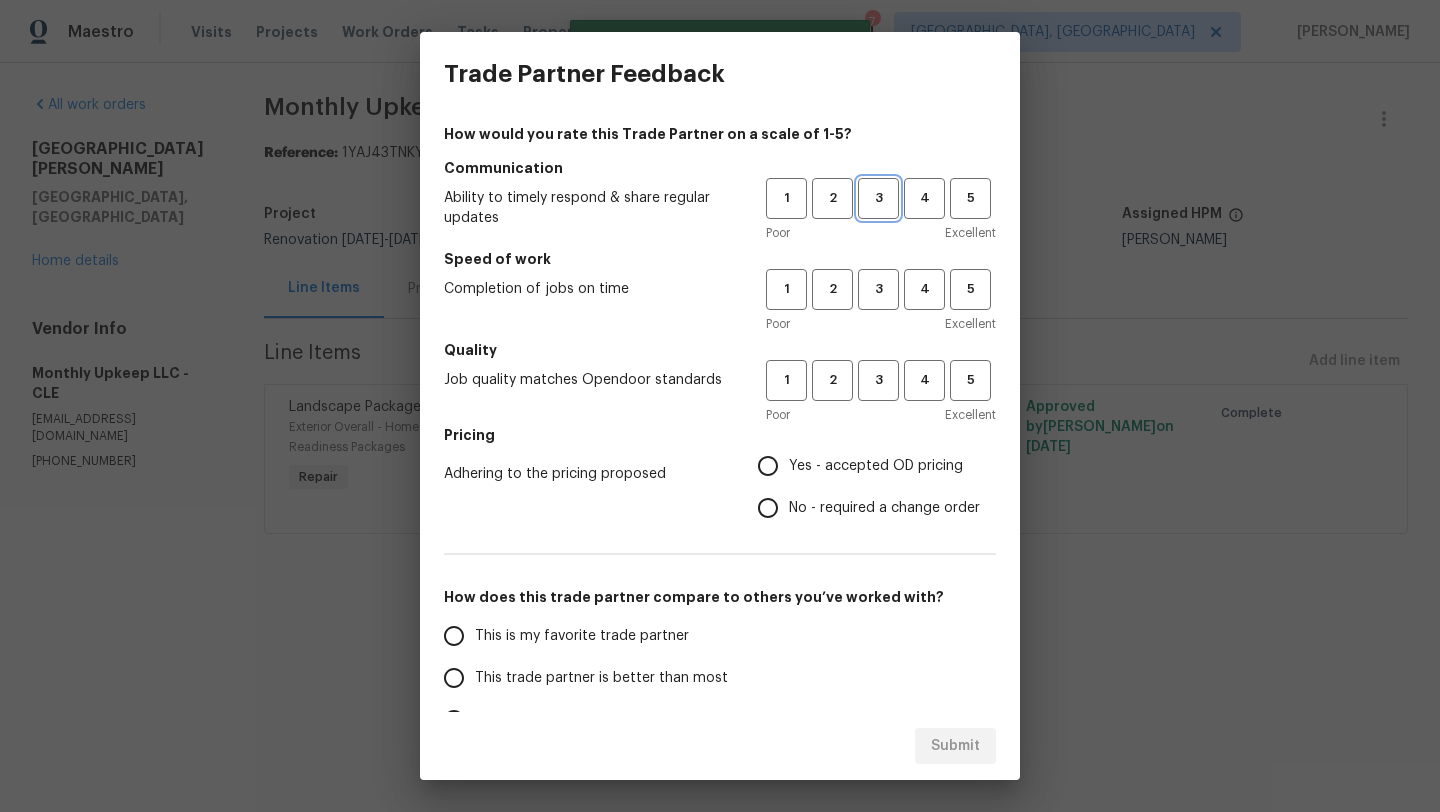 click on "3" at bounding box center (878, 198) 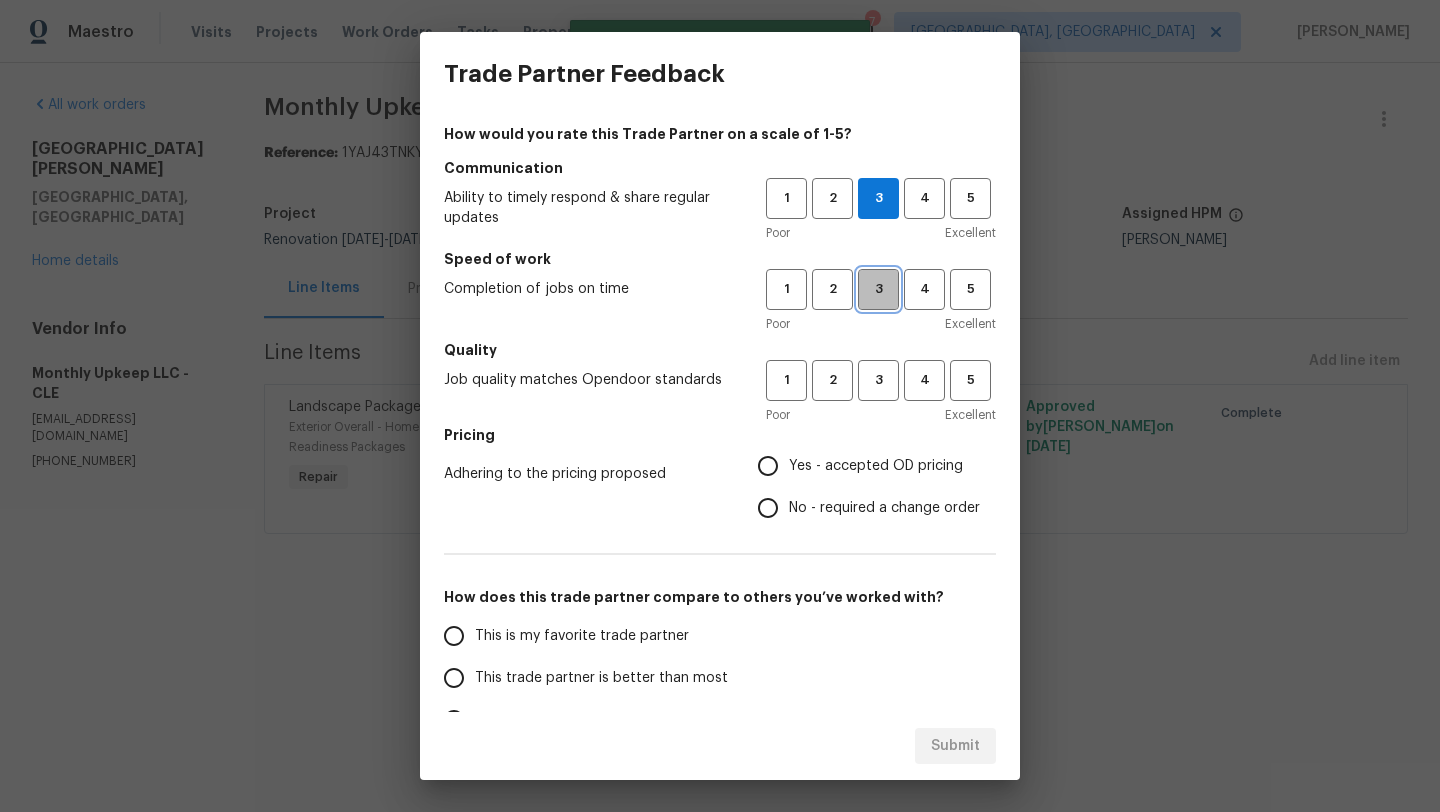 click on "3" at bounding box center (878, 289) 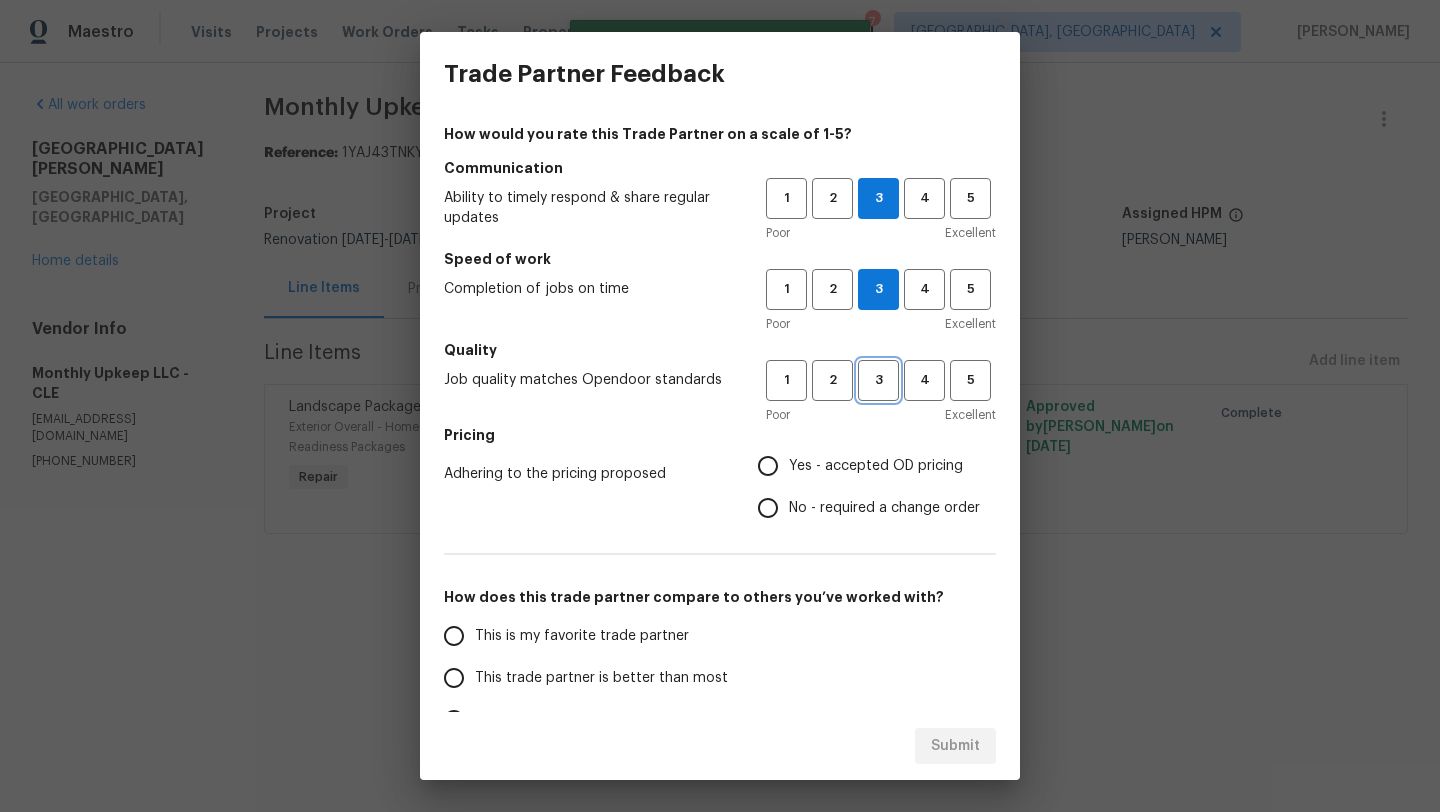click on "3" at bounding box center (878, 380) 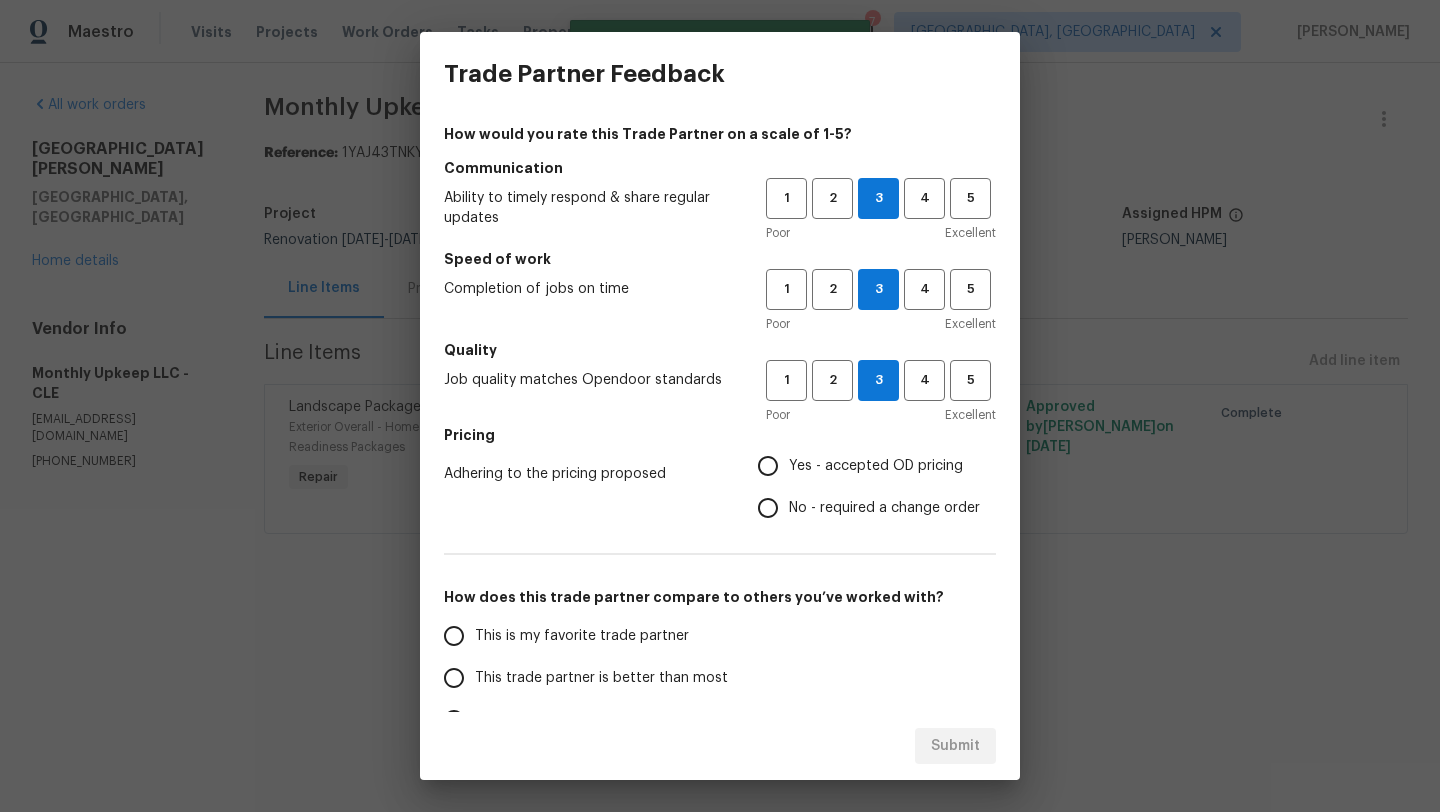 click on "Yes - accepted OD pricing" at bounding box center (768, 466) 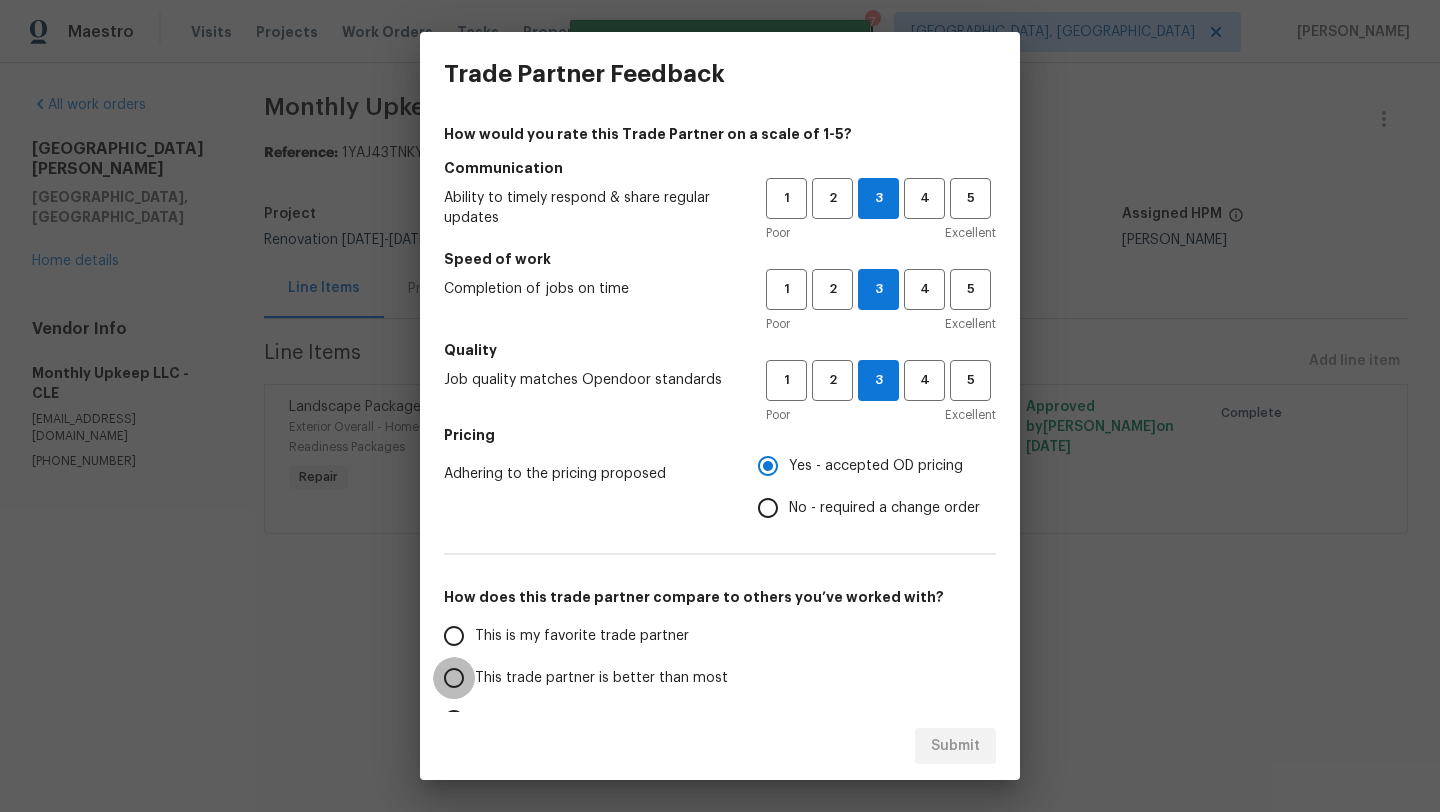 click on "This trade partner is better than most" at bounding box center [454, 678] 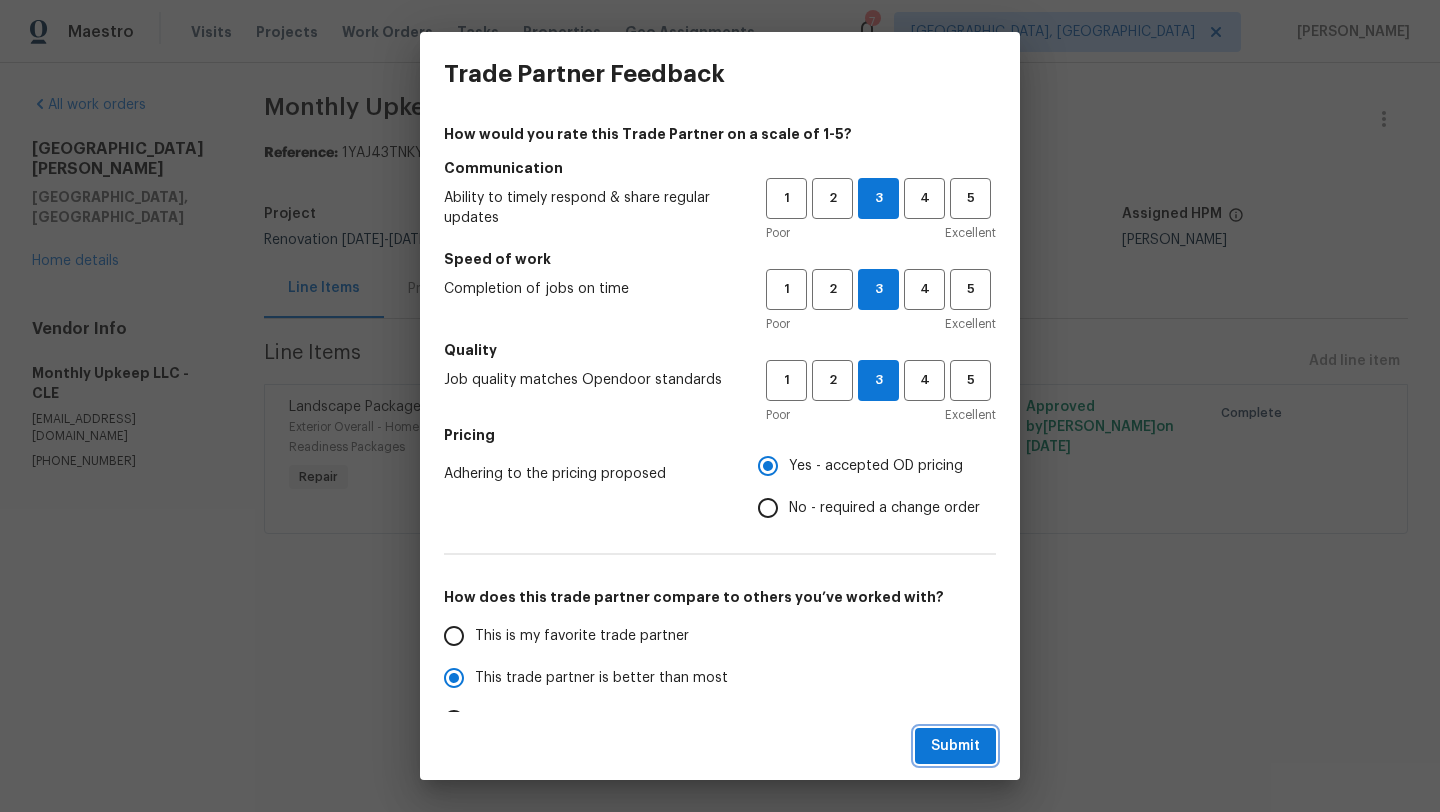 click on "Submit" at bounding box center [955, 746] 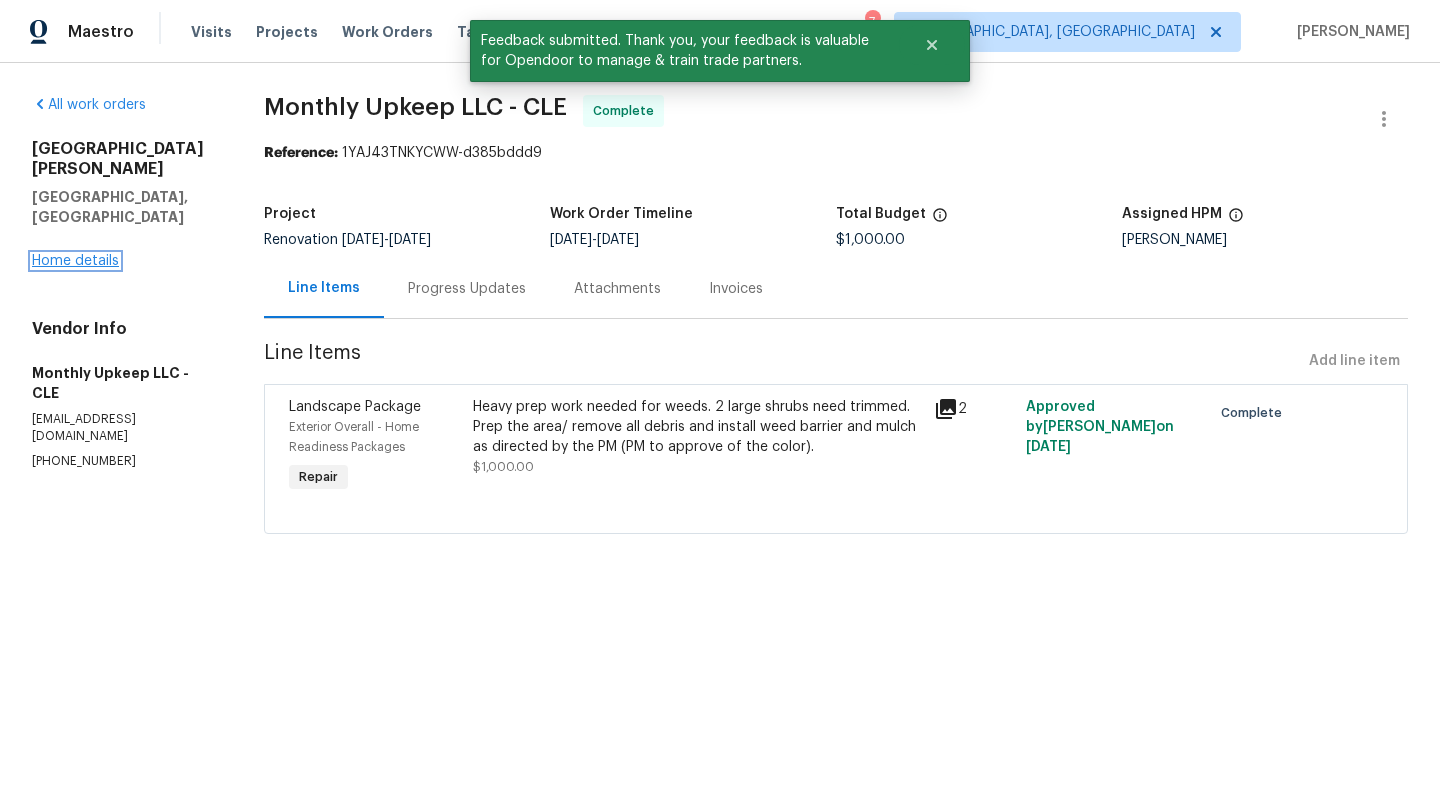 click on "Home details" at bounding box center [75, 261] 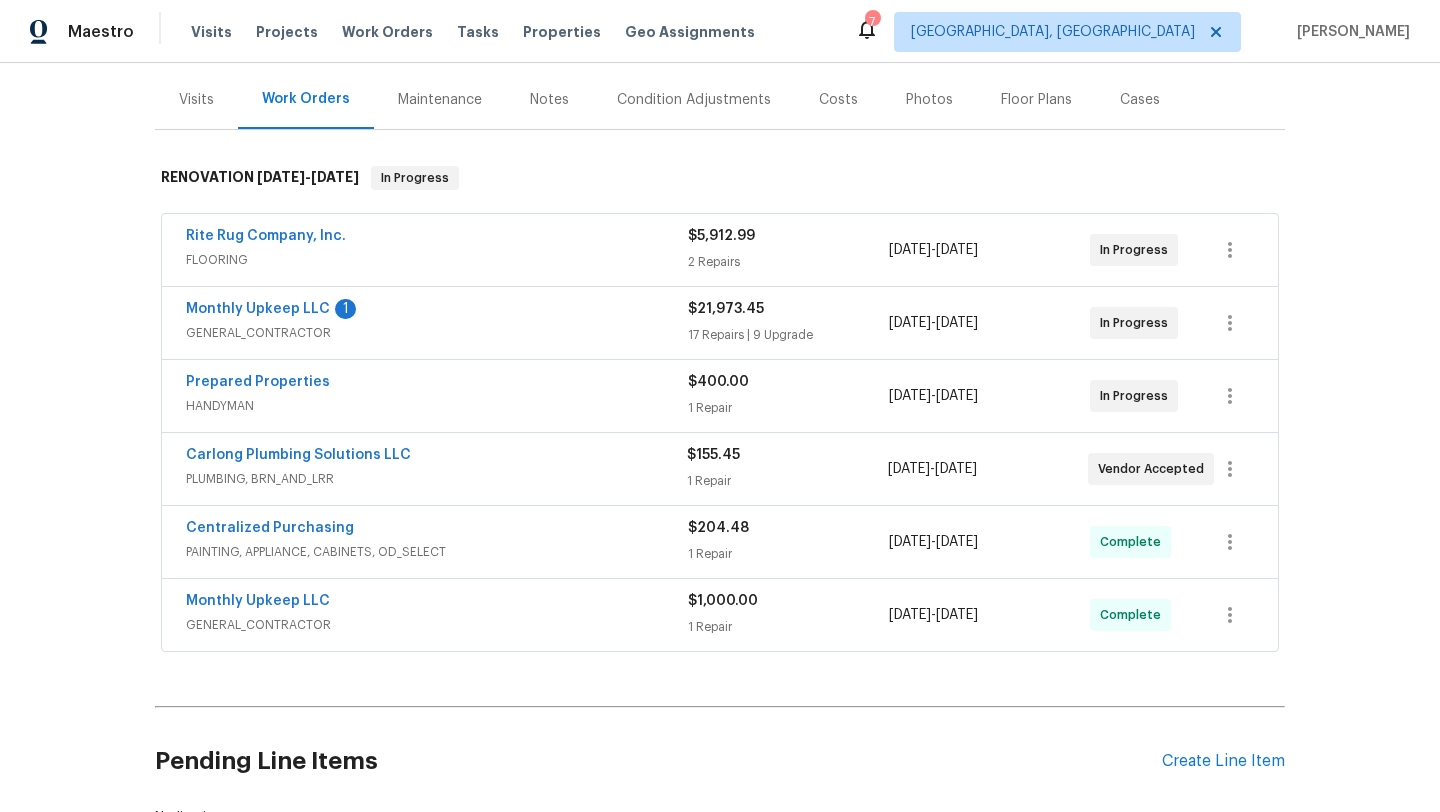 scroll, scrollTop: 217, scrollLeft: 0, axis: vertical 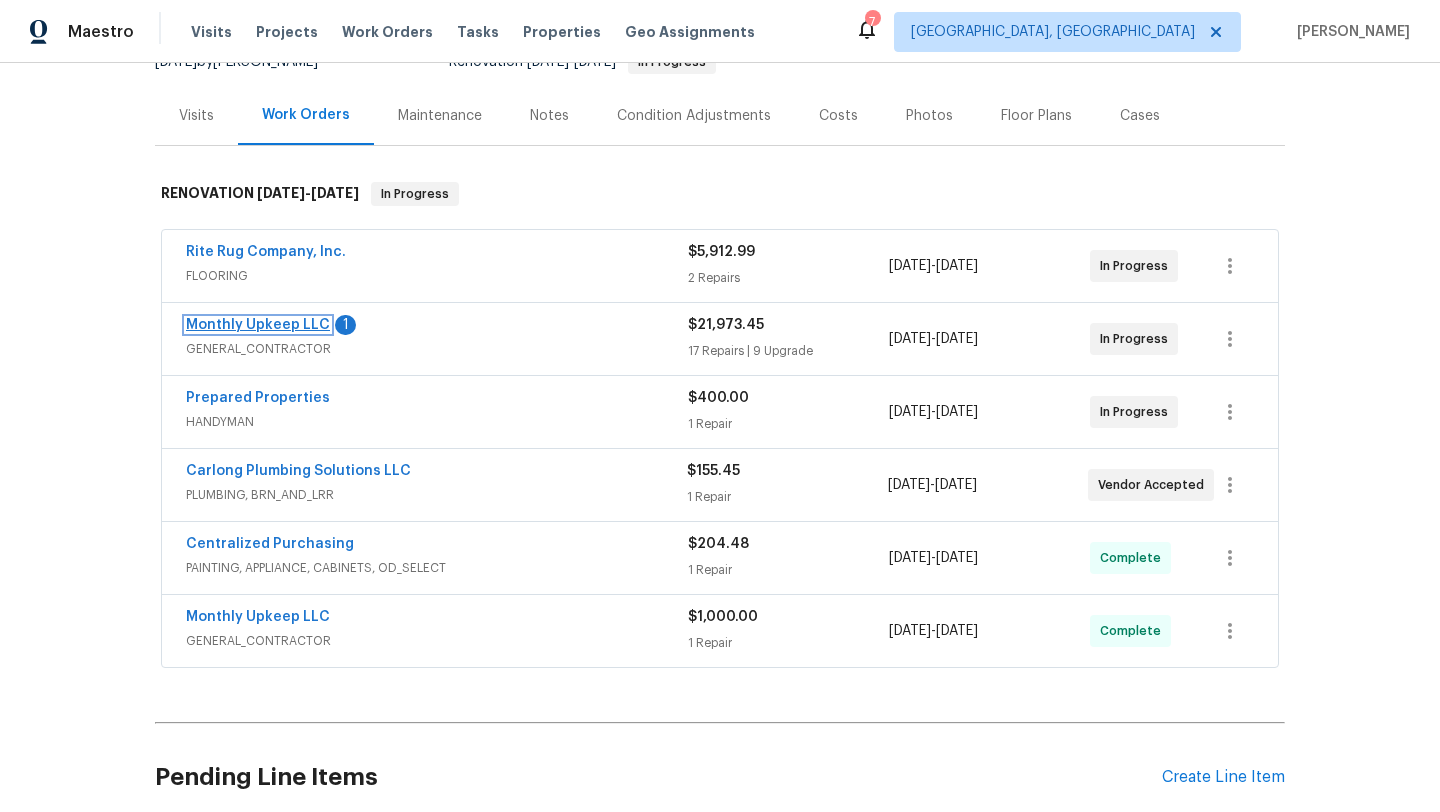 click on "Monthly Upkeep LLC" at bounding box center (258, 325) 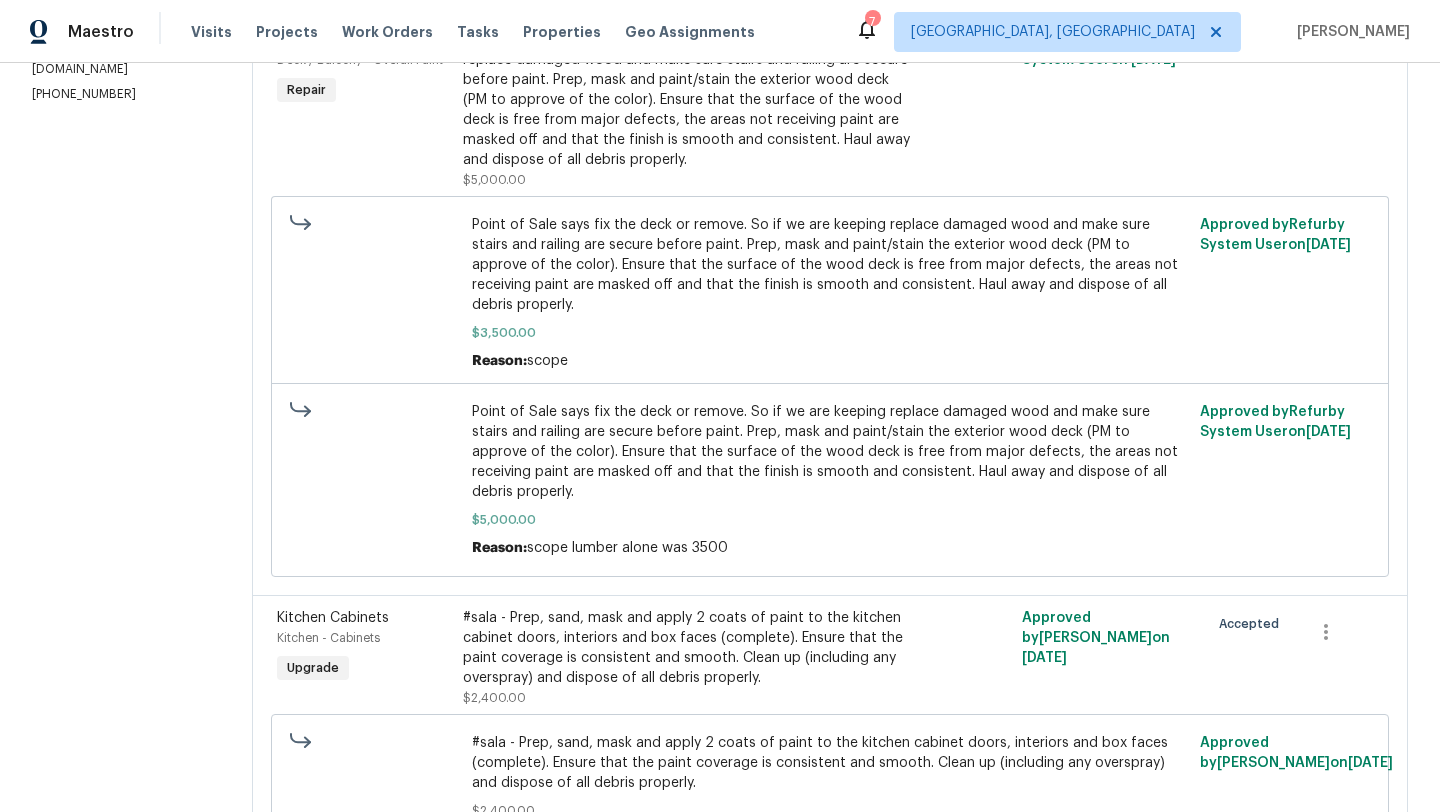 scroll, scrollTop: 369, scrollLeft: 0, axis: vertical 